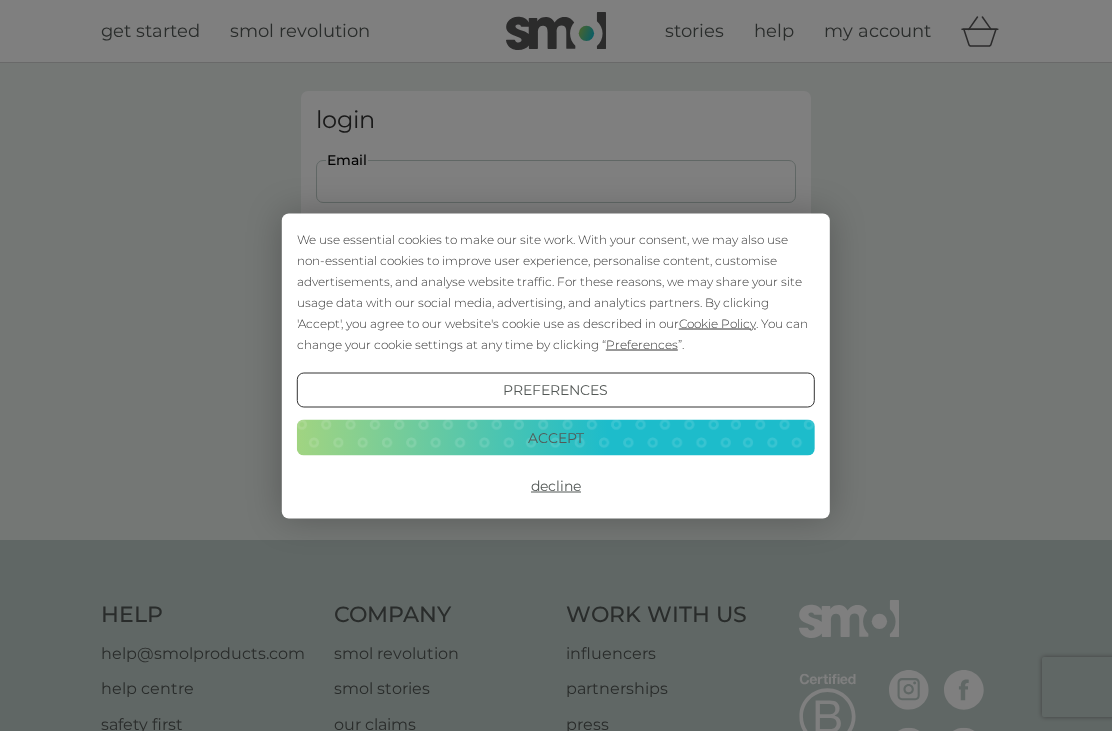 scroll, scrollTop: 0, scrollLeft: 0, axis: both 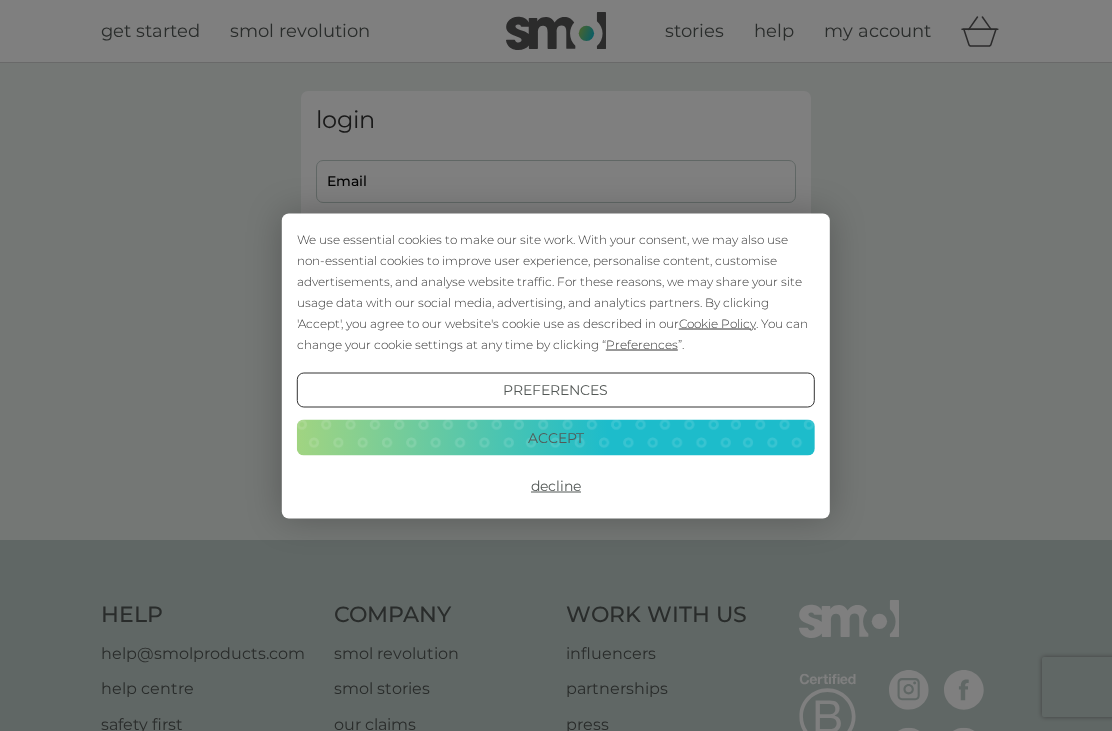 click on "Accept" at bounding box center (556, 438) 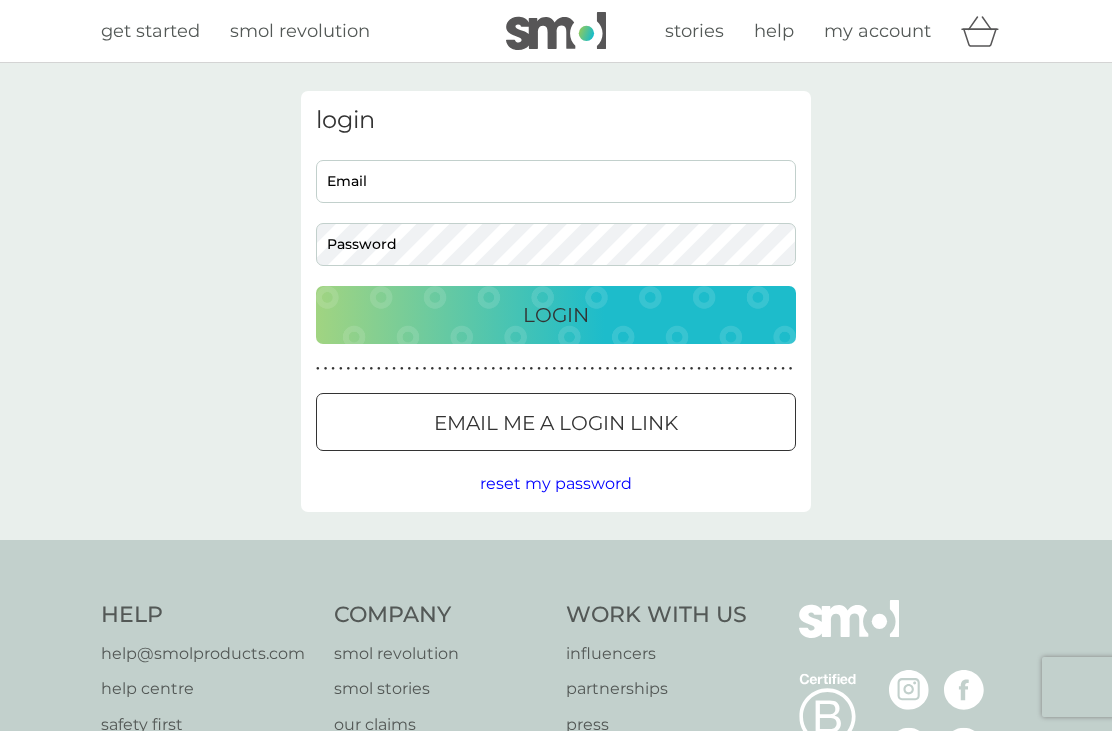 scroll, scrollTop: 0, scrollLeft: 0, axis: both 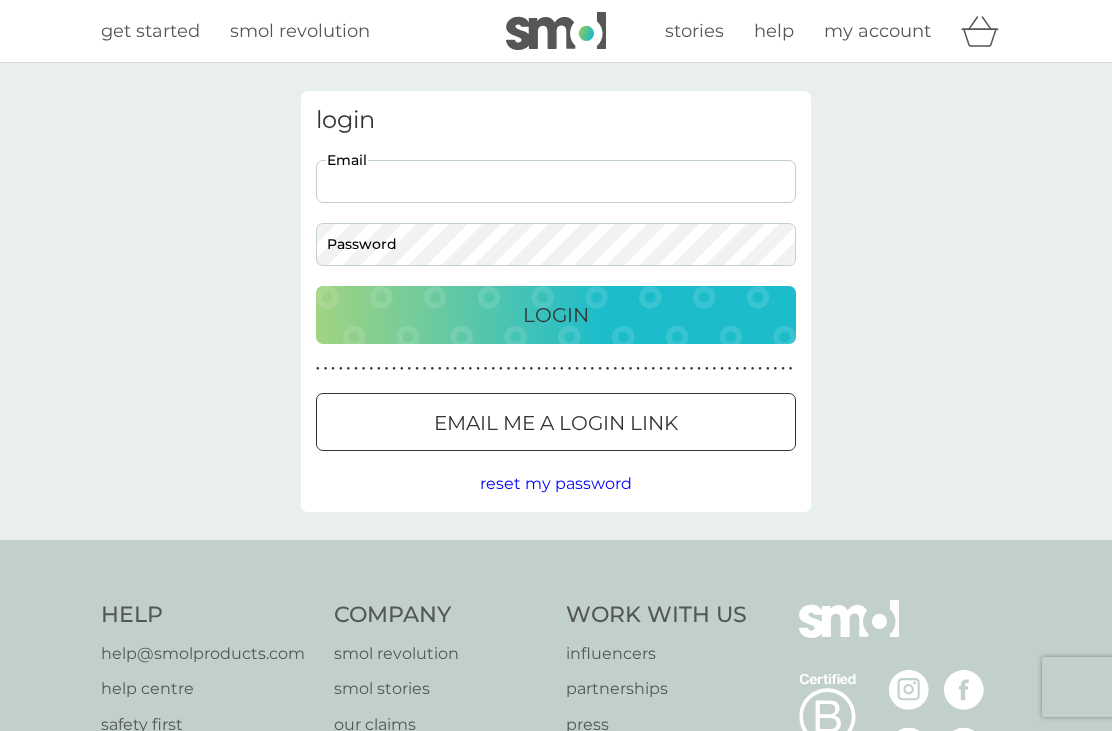 type on "[EMAIL]" 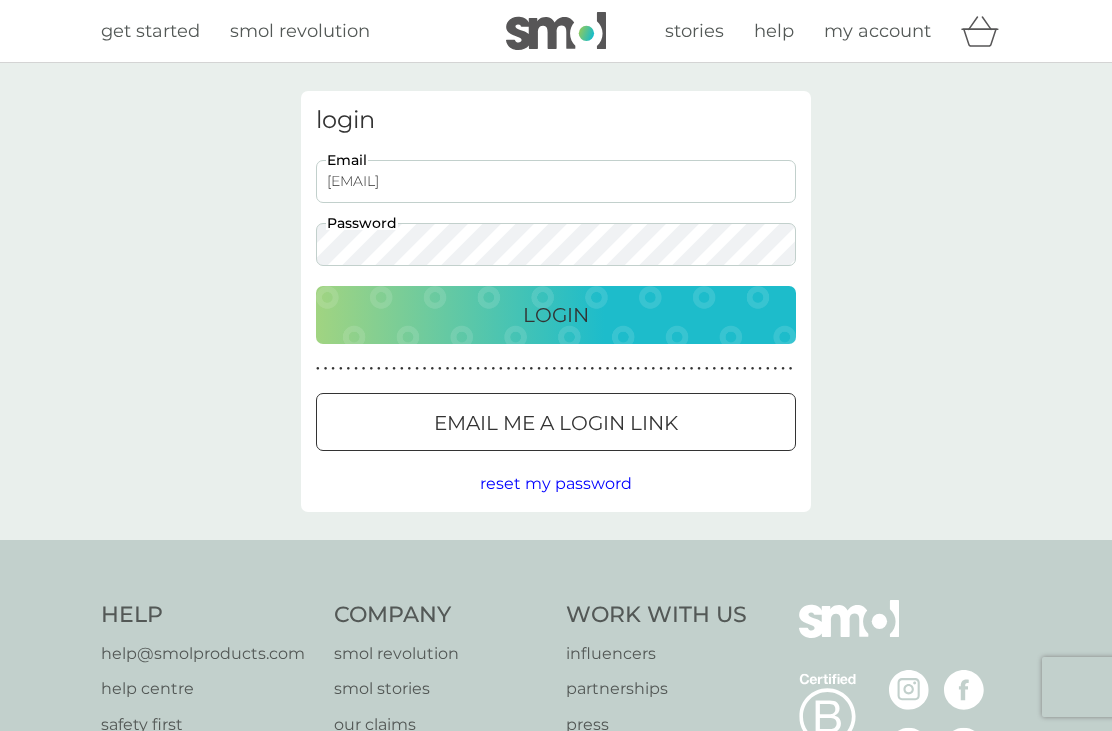 click on "Login" at bounding box center (556, 315) 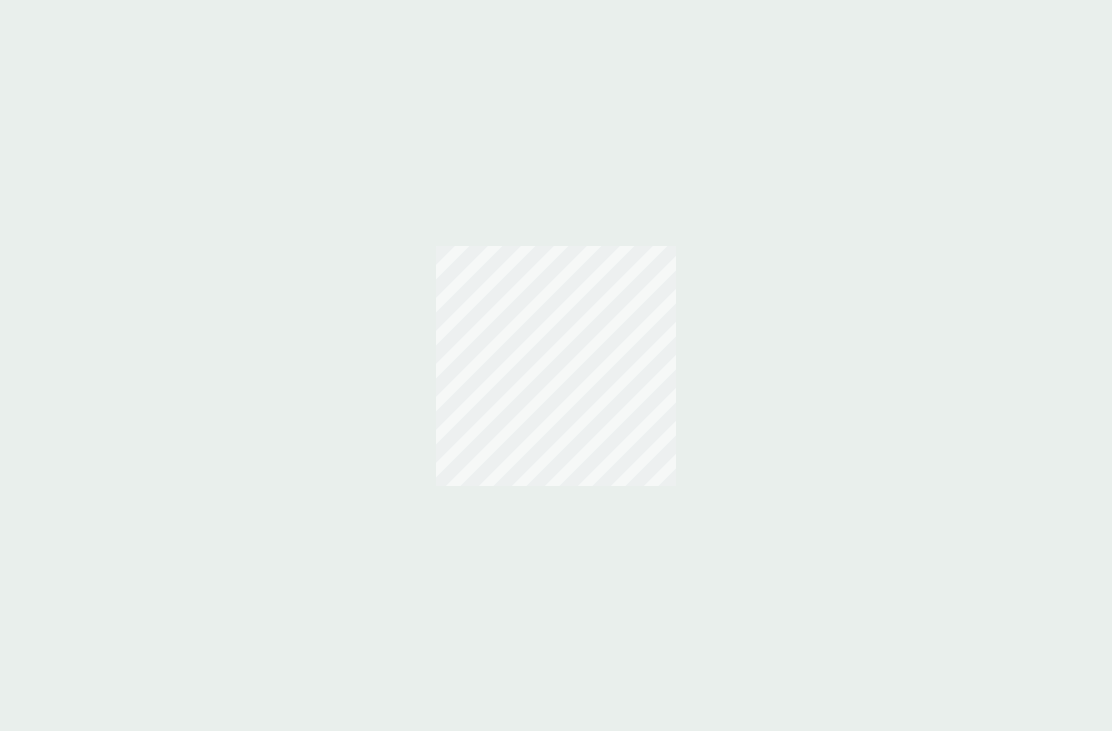 scroll, scrollTop: 0, scrollLeft: 0, axis: both 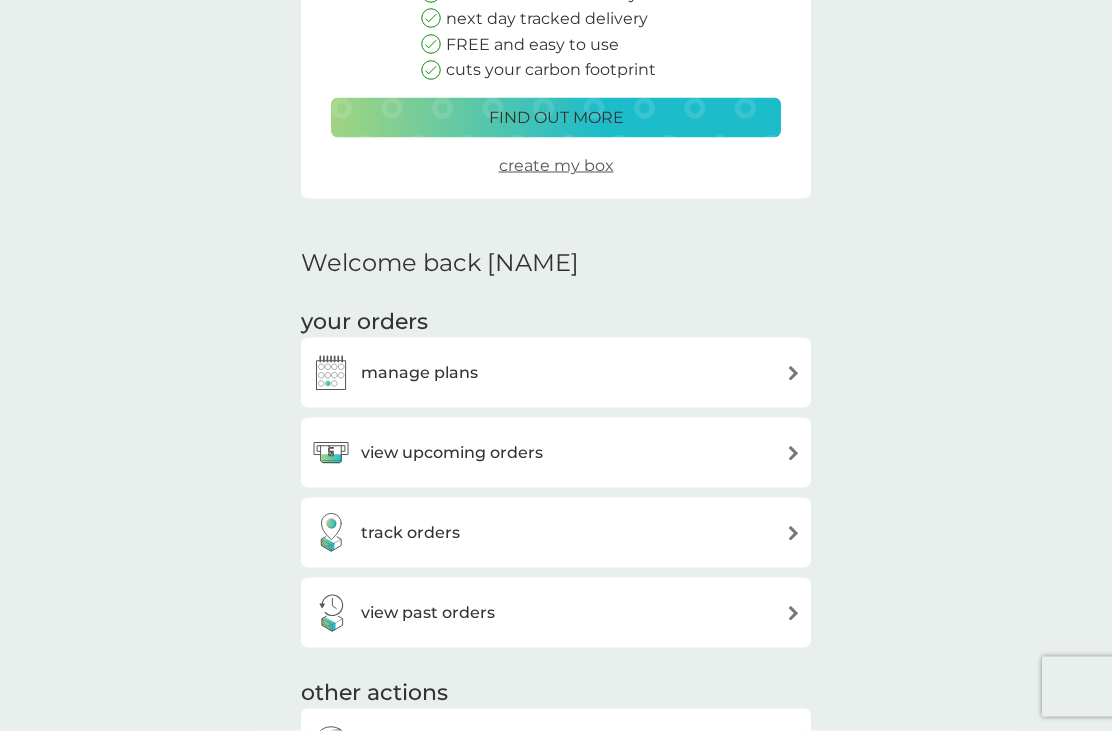 click on "manage plans" at bounding box center (556, 373) 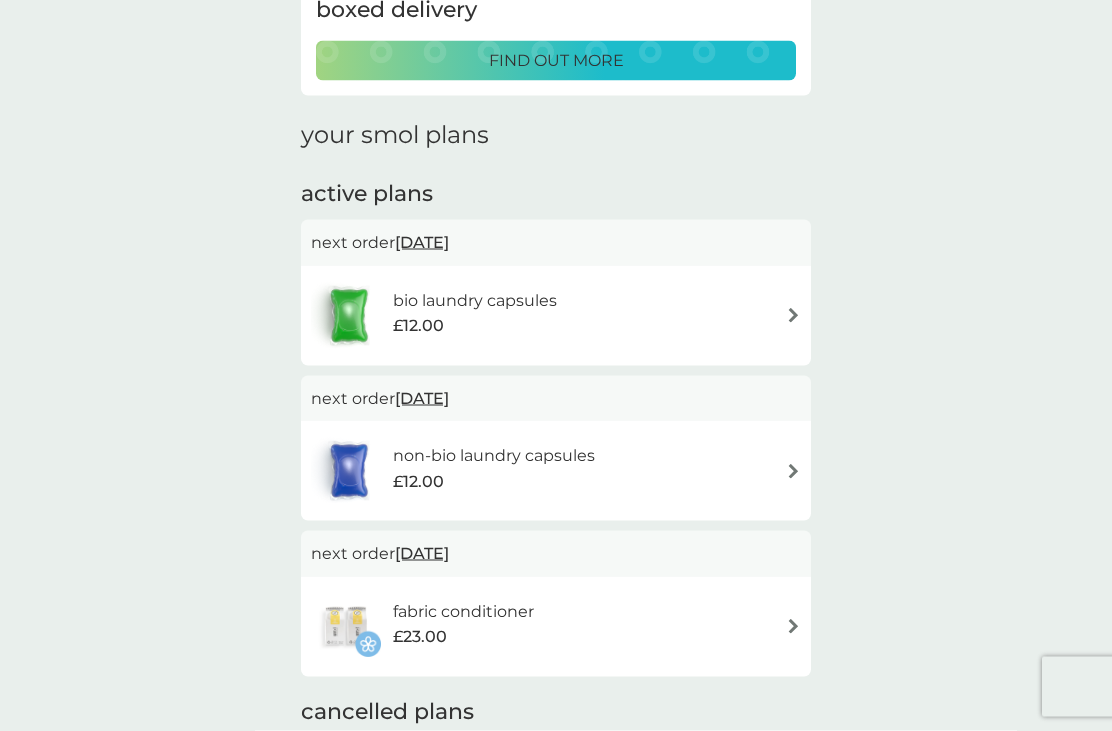 scroll, scrollTop: 218, scrollLeft: 0, axis: vertical 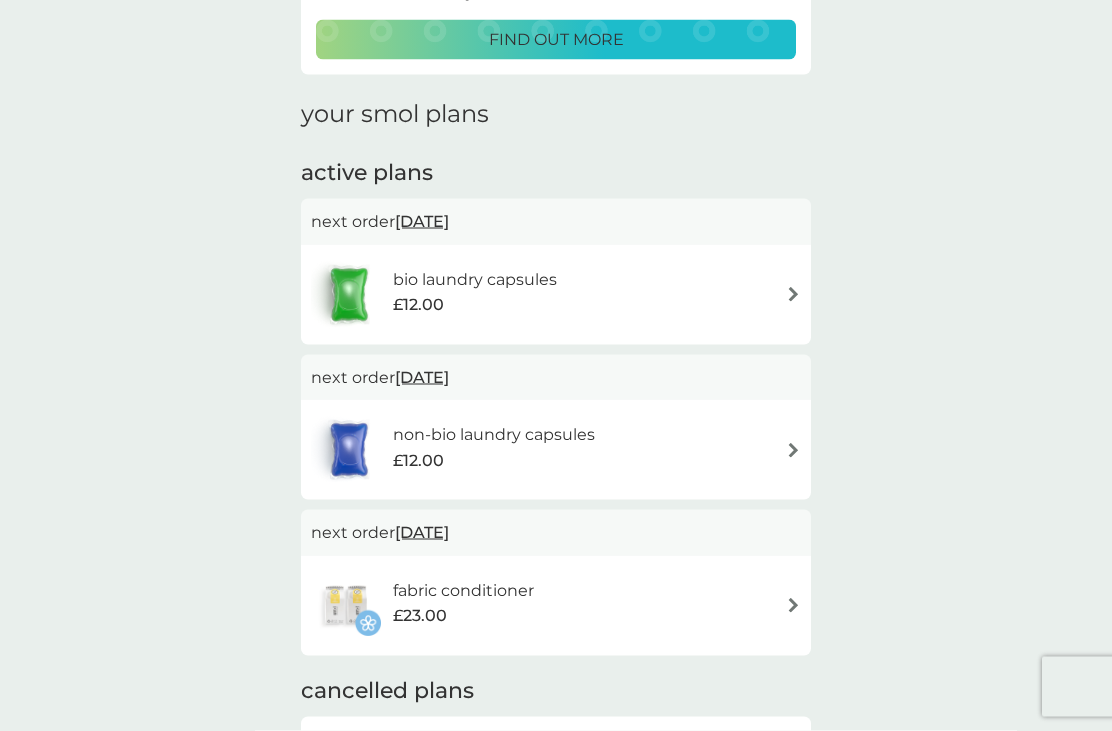 click on "combine your upcoming orders in one boxed delivery find out more your smol plans active plans next order  25 Oct 2025 bio laundry capsules £12.00 next order  25 Oct 2025 non-bio laundry capsules £12.00 next order  2 Dec 2025 fabric conditioner £23.00 cancelled plans dishwasher tablets £6.50 you’ve cancelled this plan Re-activate Plan stain gel £12.50 you’ve cancelled this plan Re-activate Plan non-bio laundry liquid £12.50 you’ve cancelled this plan Re-activate Plan bio laundry liquid £12.50 you’ve cancelled this plan Re-activate Plan foaming handwash £10.50 you’ve cancelled this plan Re-activate Plan" at bounding box center [556, 707] 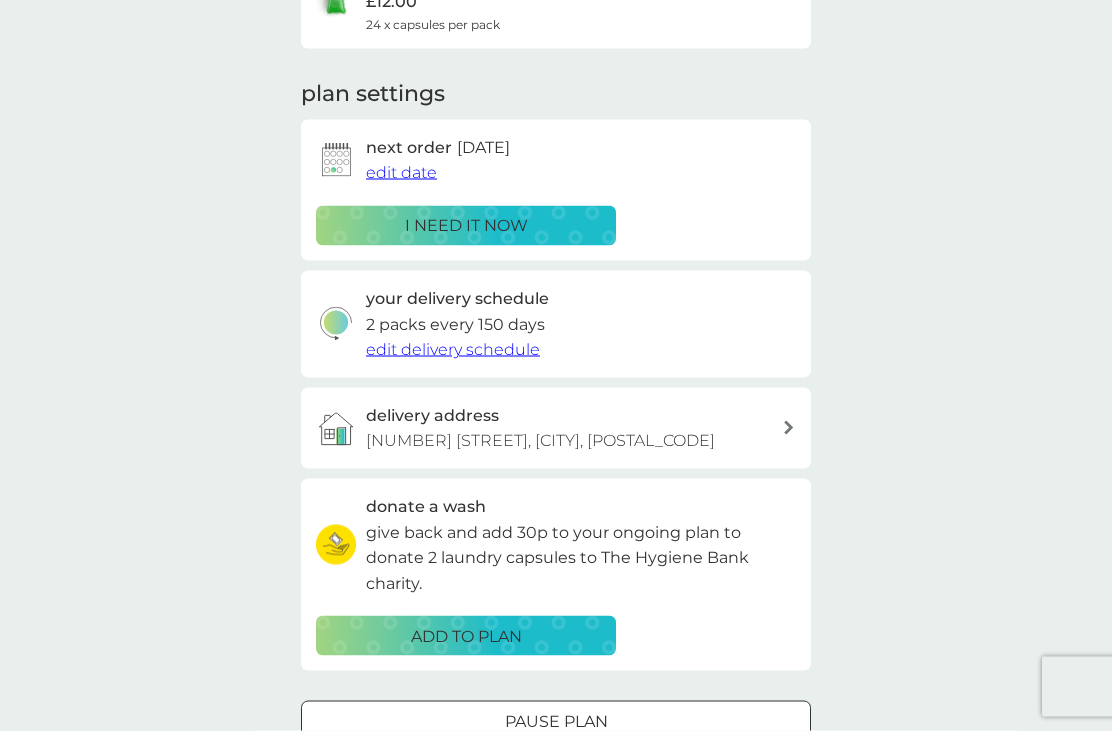 scroll, scrollTop: 0, scrollLeft: 0, axis: both 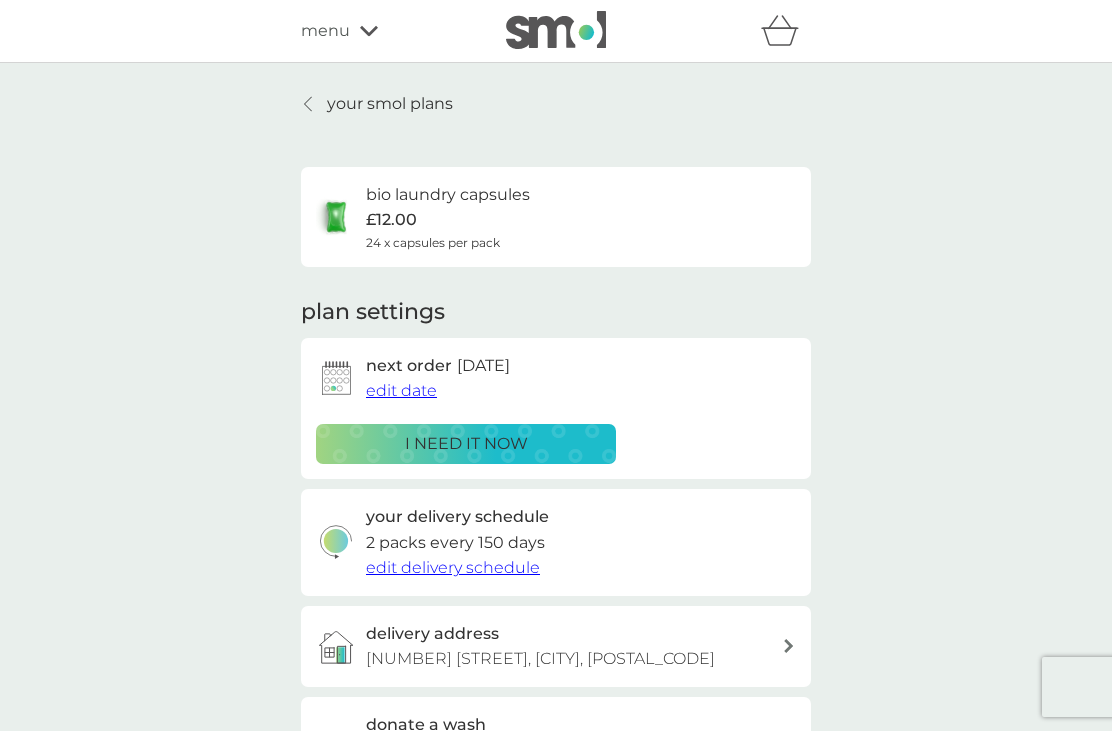 click on "i need it now" at bounding box center (466, 444) 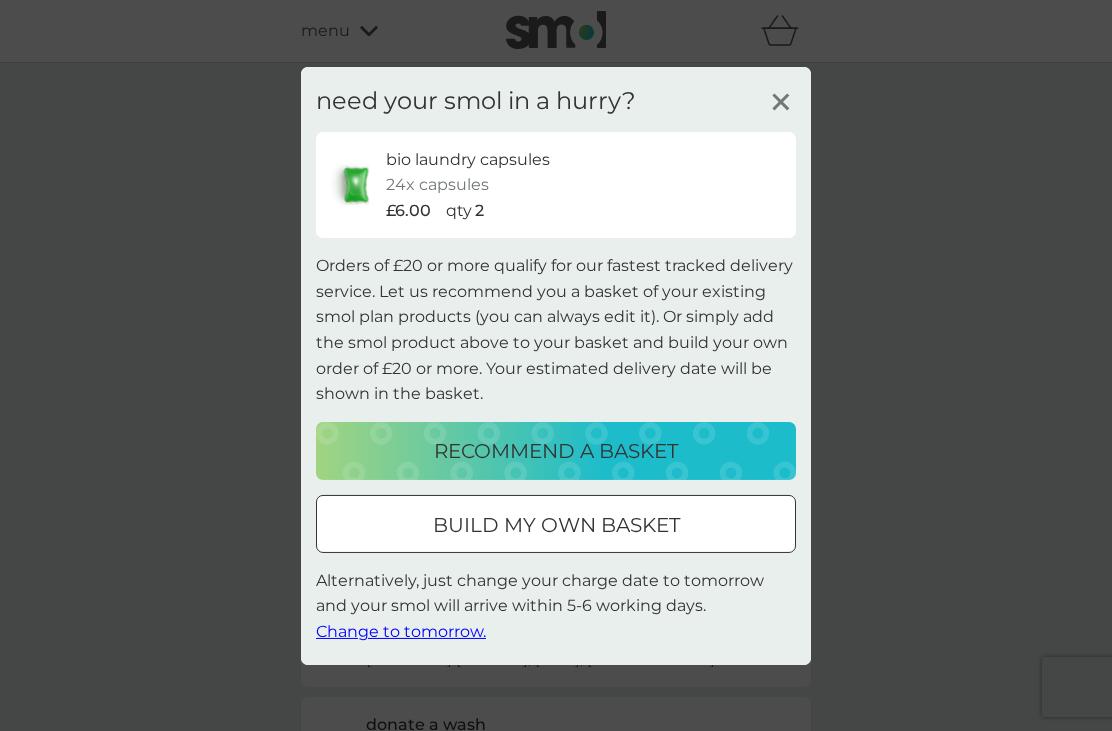 click on "recommend a basket" at bounding box center [556, 451] 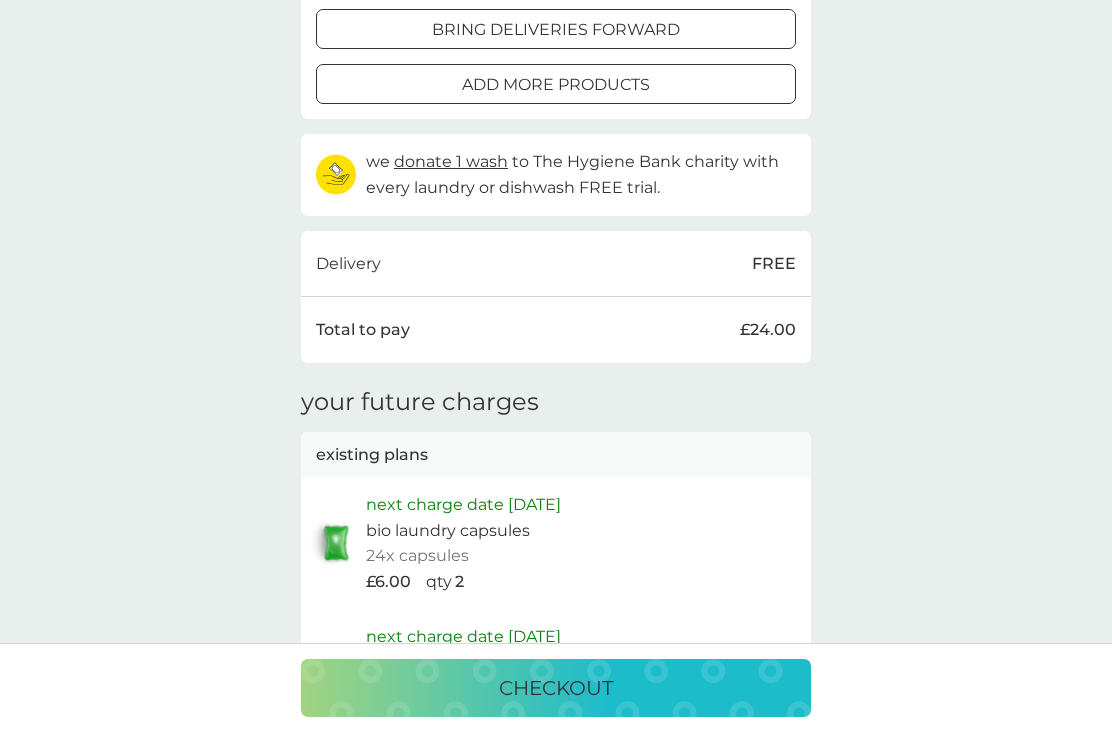 scroll, scrollTop: 635, scrollLeft: 0, axis: vertical 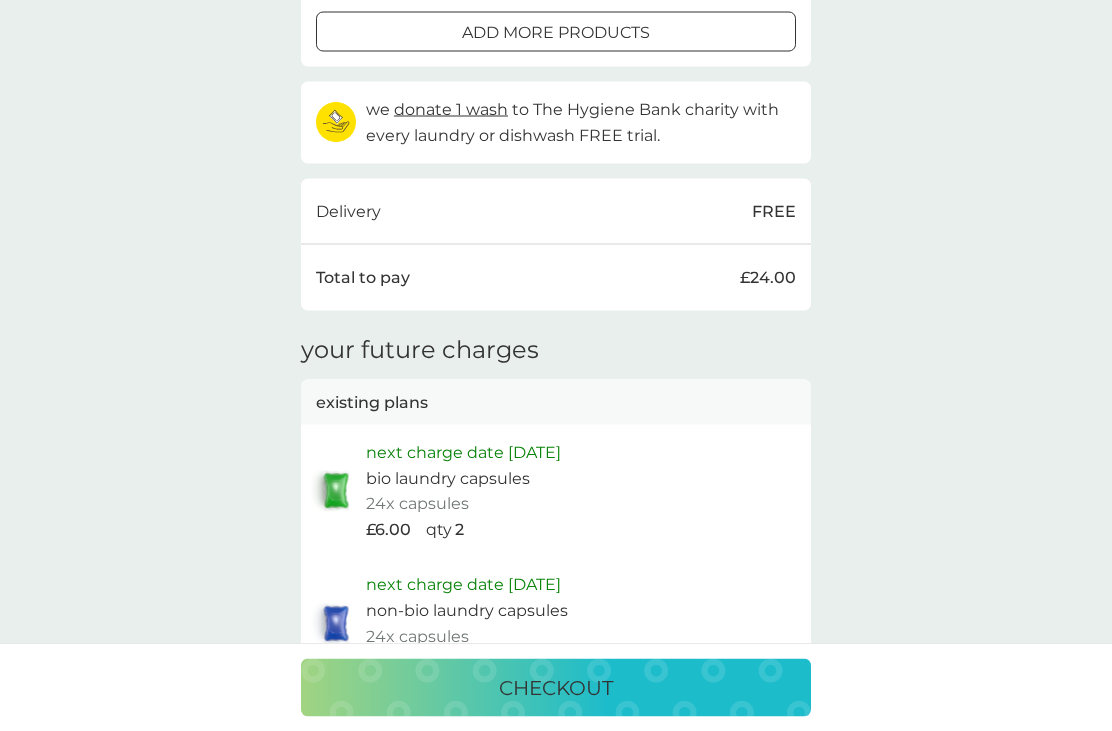 click on "checkout" at bounding box center (556, 688) 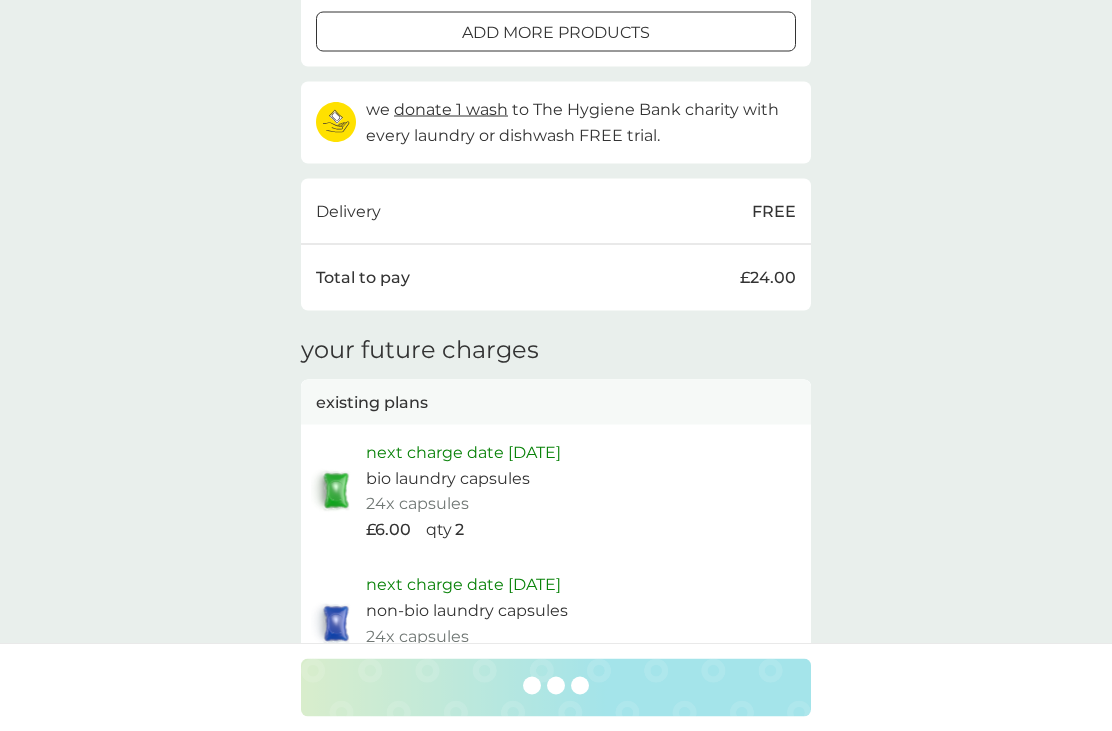 scroll, scrollTop: 636, scrollLeft: 0, axis: vertical 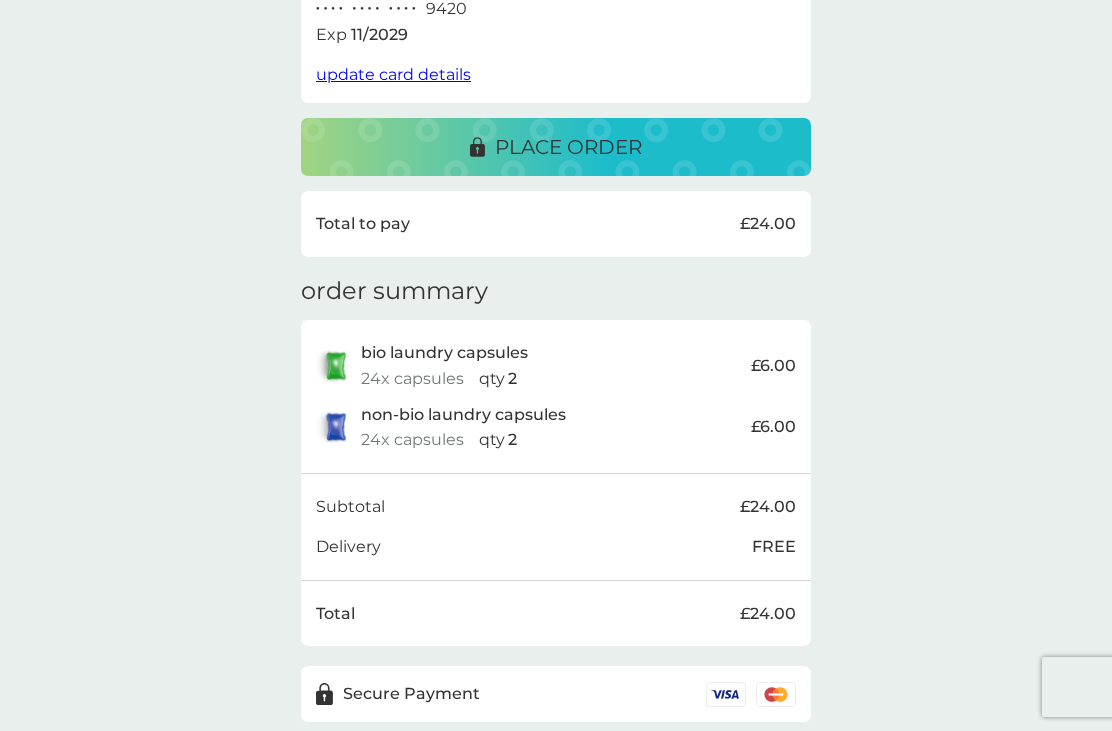 click on "place order" at bounding box center [556, 147] 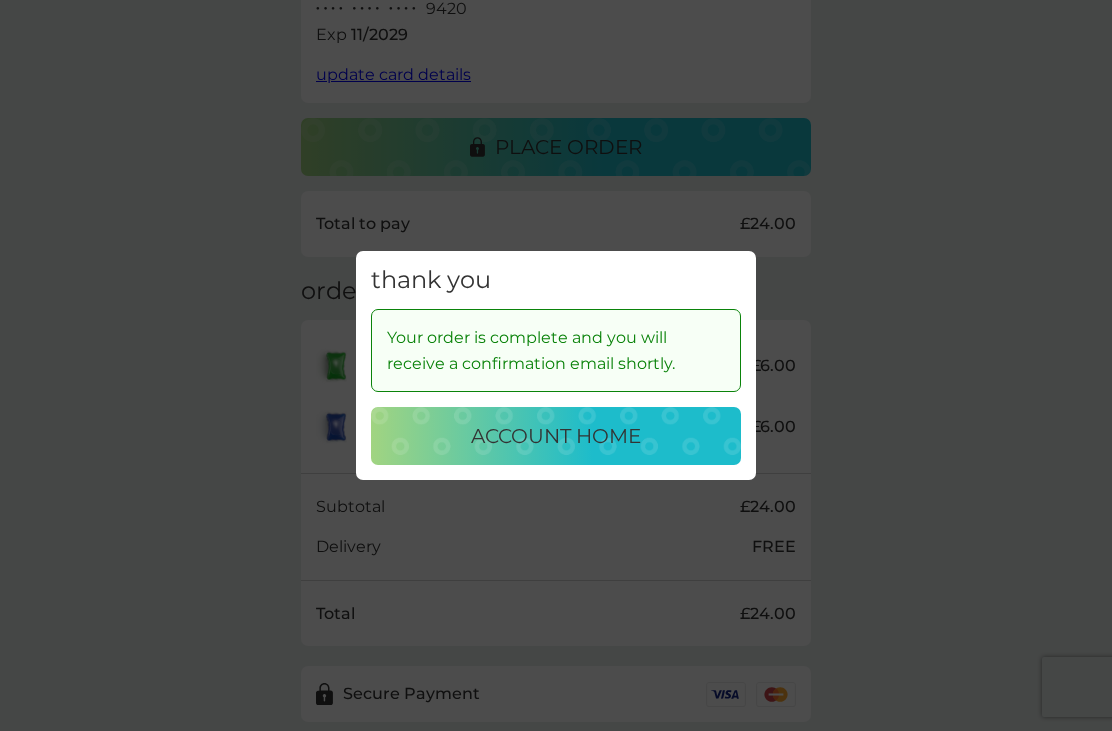 click on "account home" at bounding box center (556, 436) 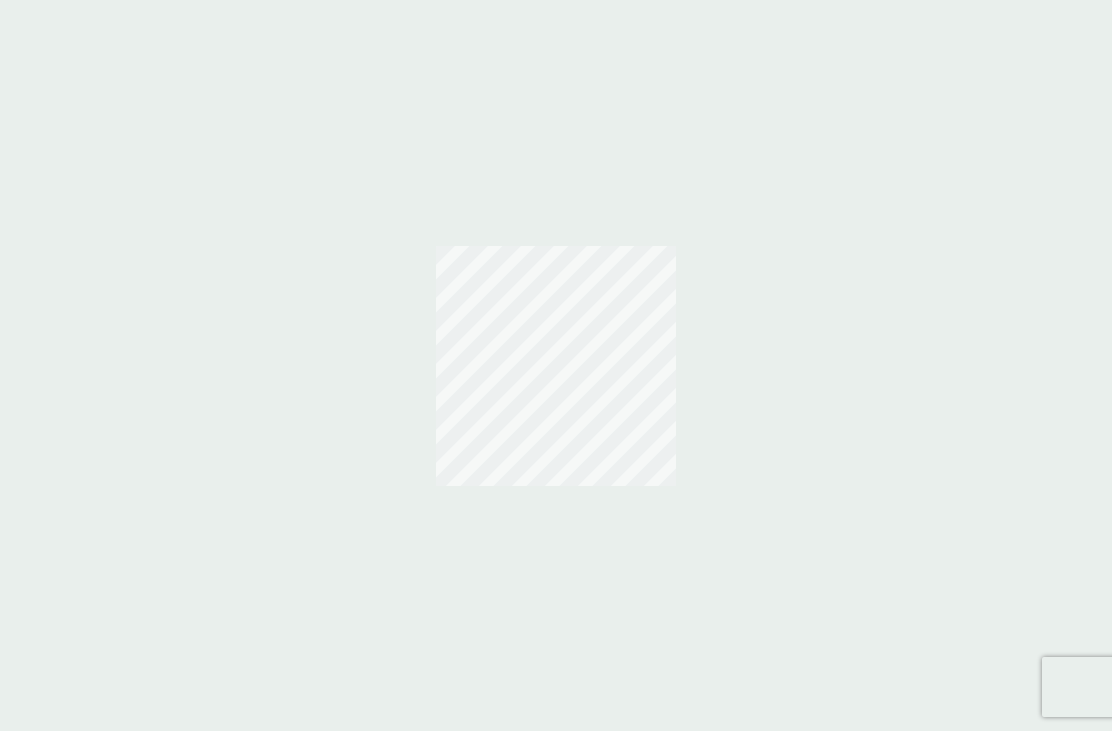 scroll, scrollTop: 0, scrollLeft: 0, axis: both 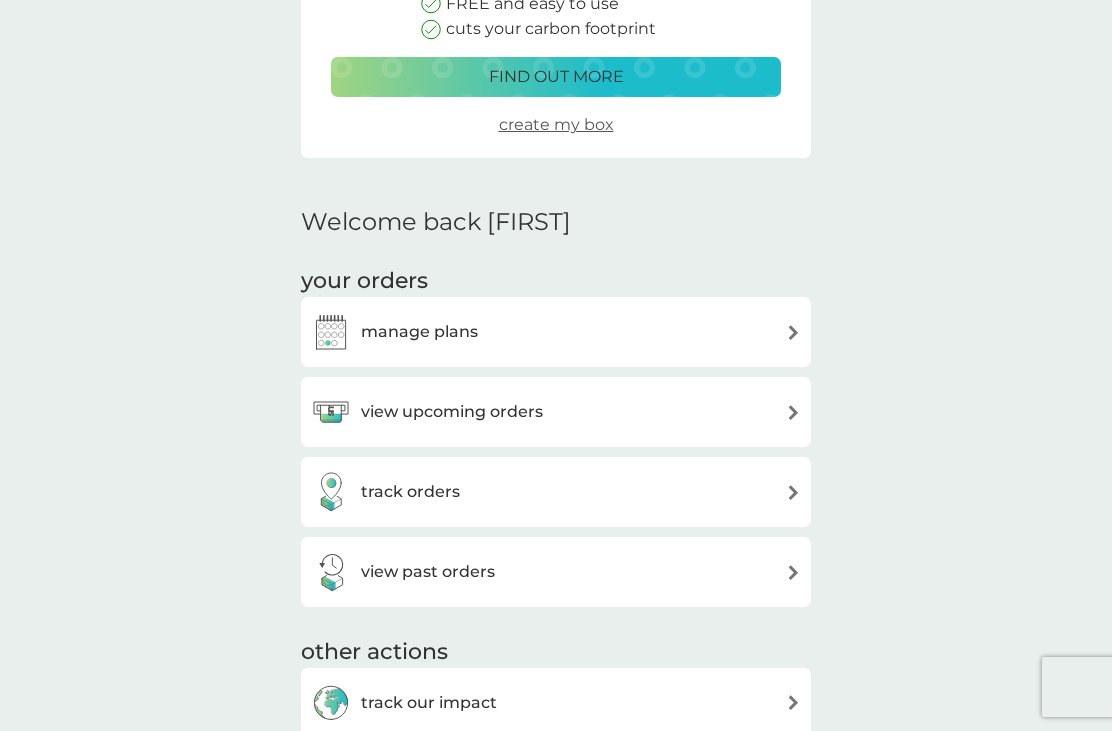 click on "manage plans" at bounding box center (419, 332) 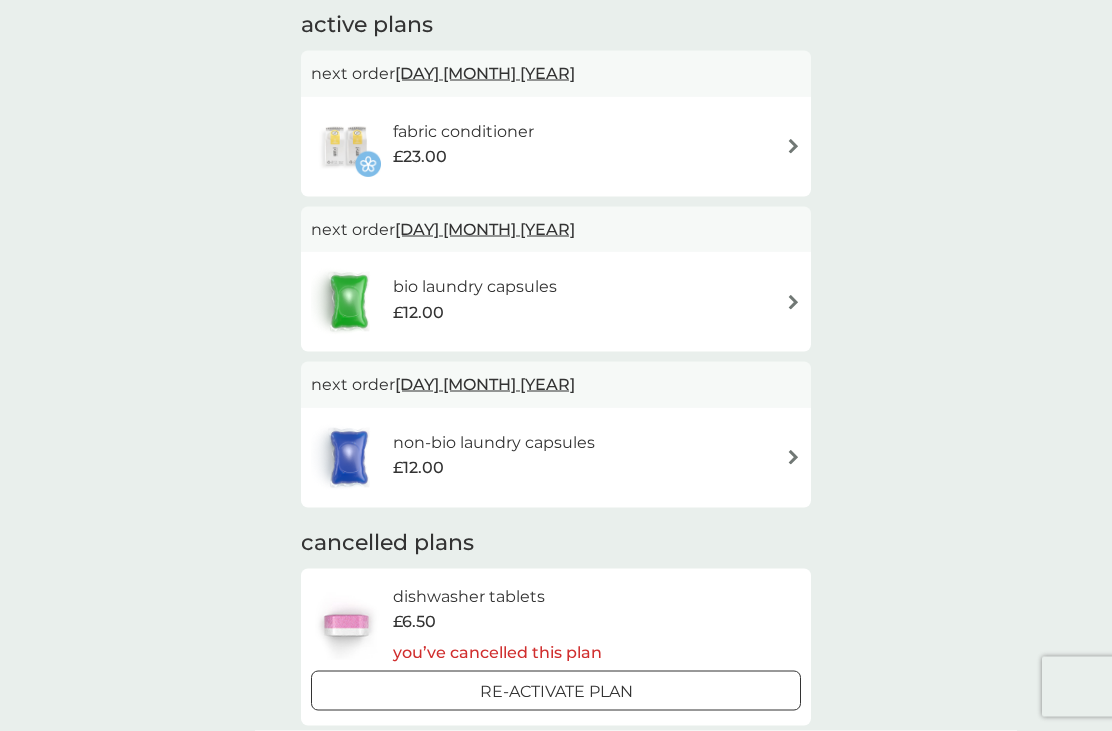 scroll, scrollTop: 372, scrollLeft: 0, axis: vertical 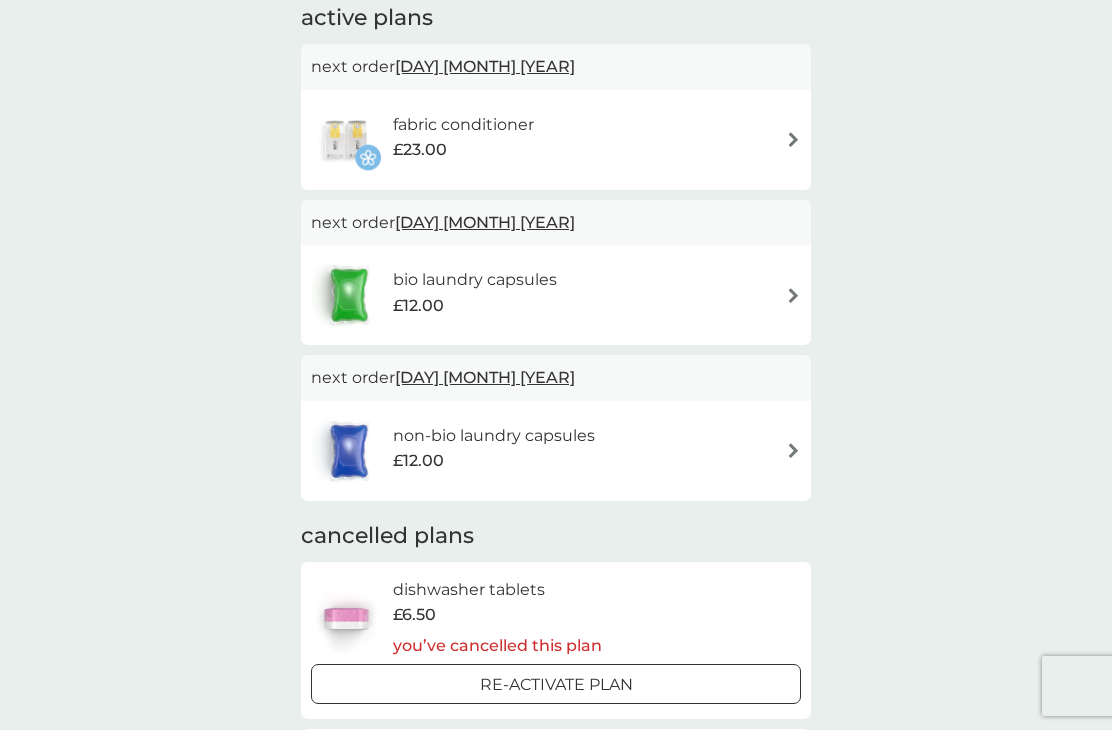 click on "5 Jan 2026" at bounding box center (485, 223) 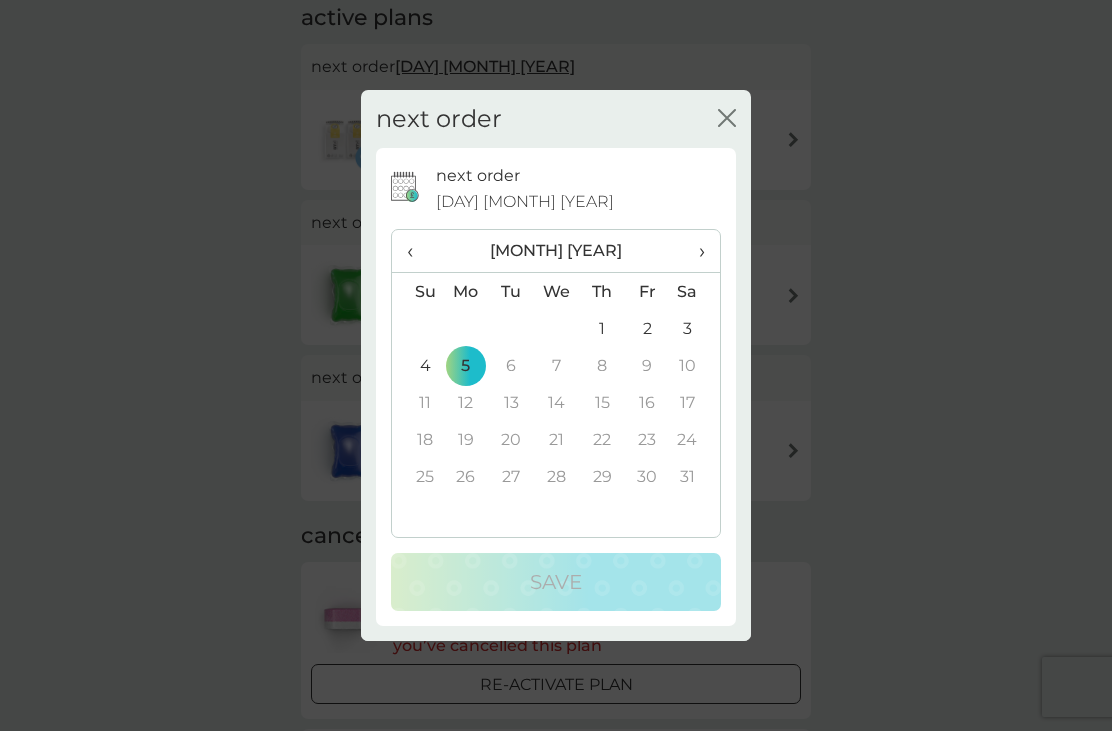 click on "‹" at bounding box center [417, 251] 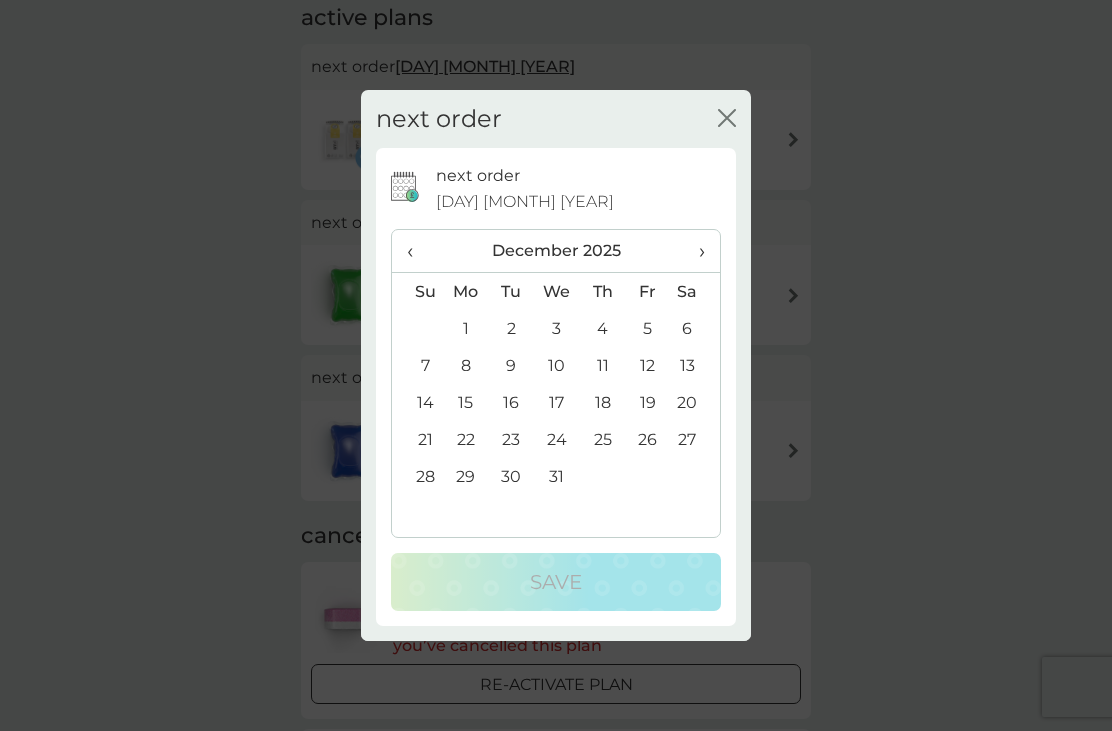 click on "‹" at bounding box center [417, 251] 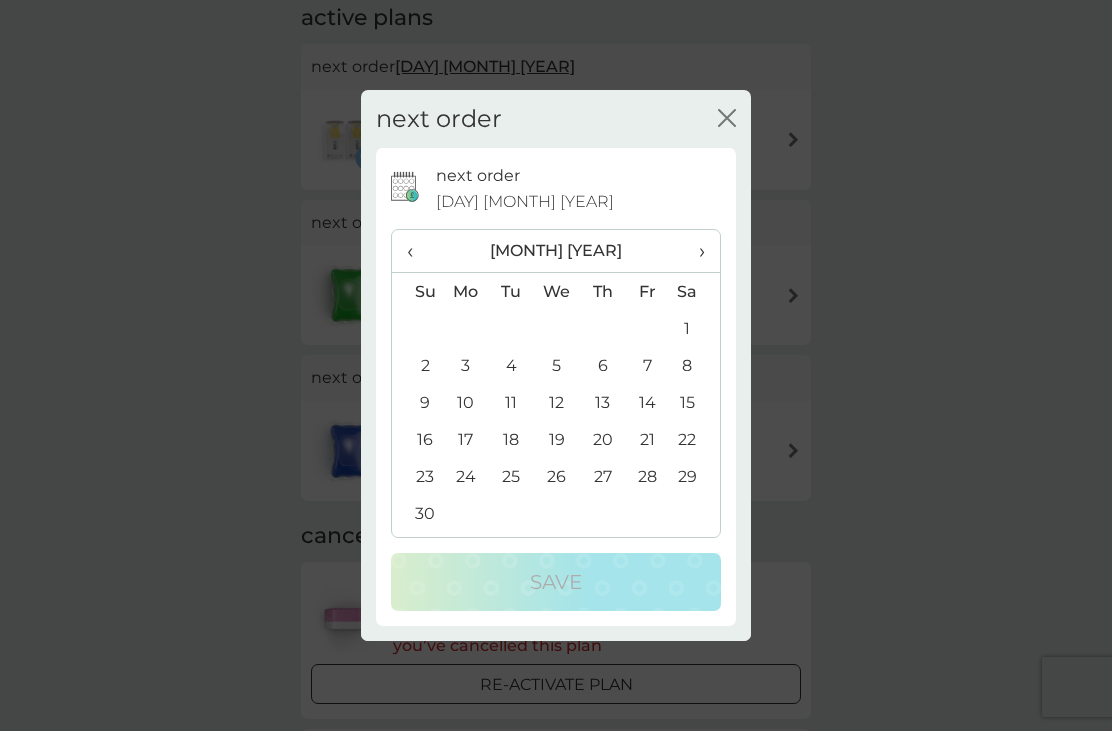 click on "‹" at bounding box center (417, 251) 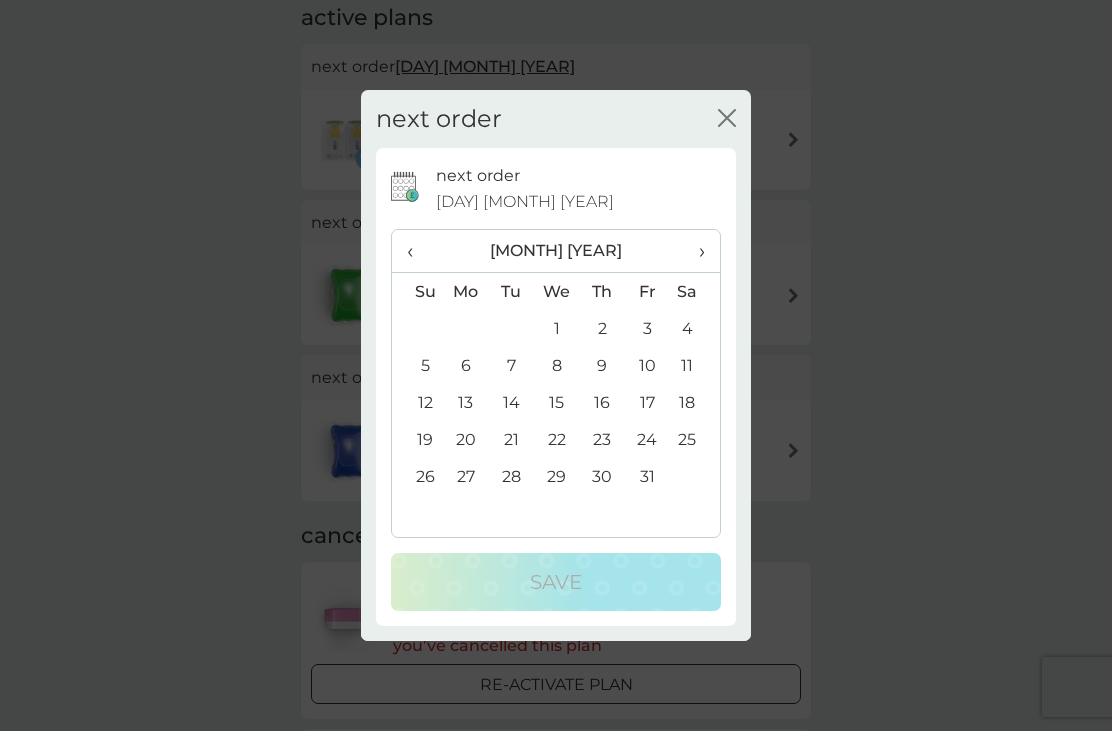 click on "6" at bounding box center [466, 365] 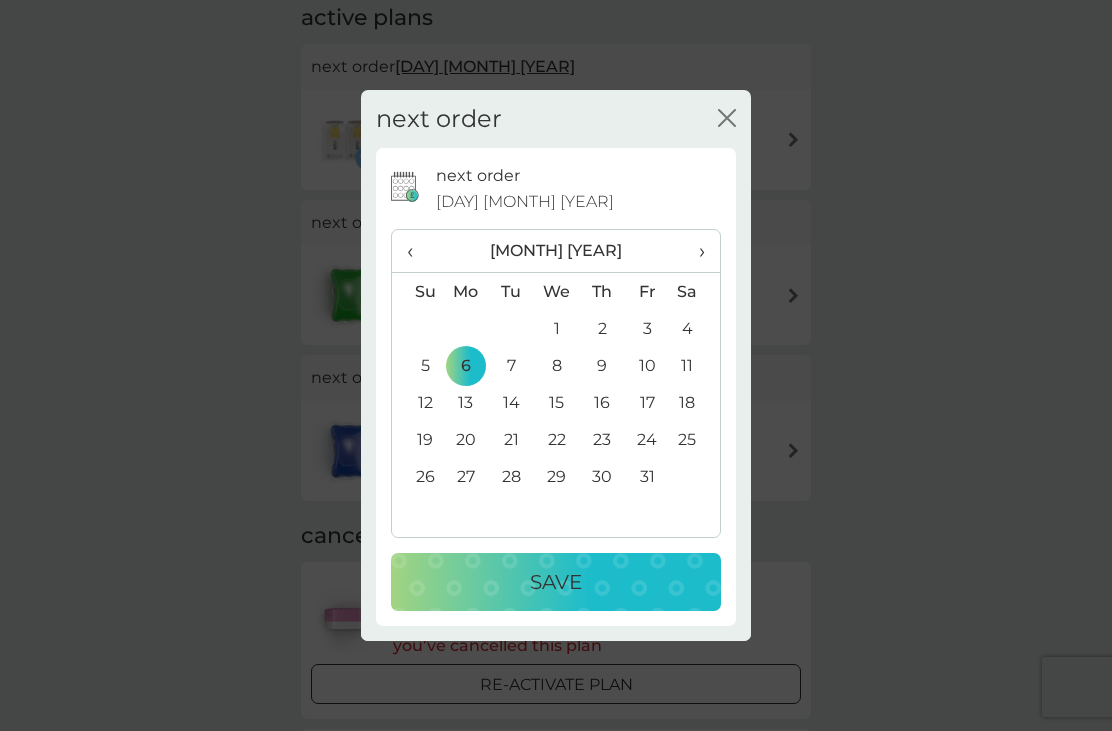 click on "Save" at bounding box center (556, 582) 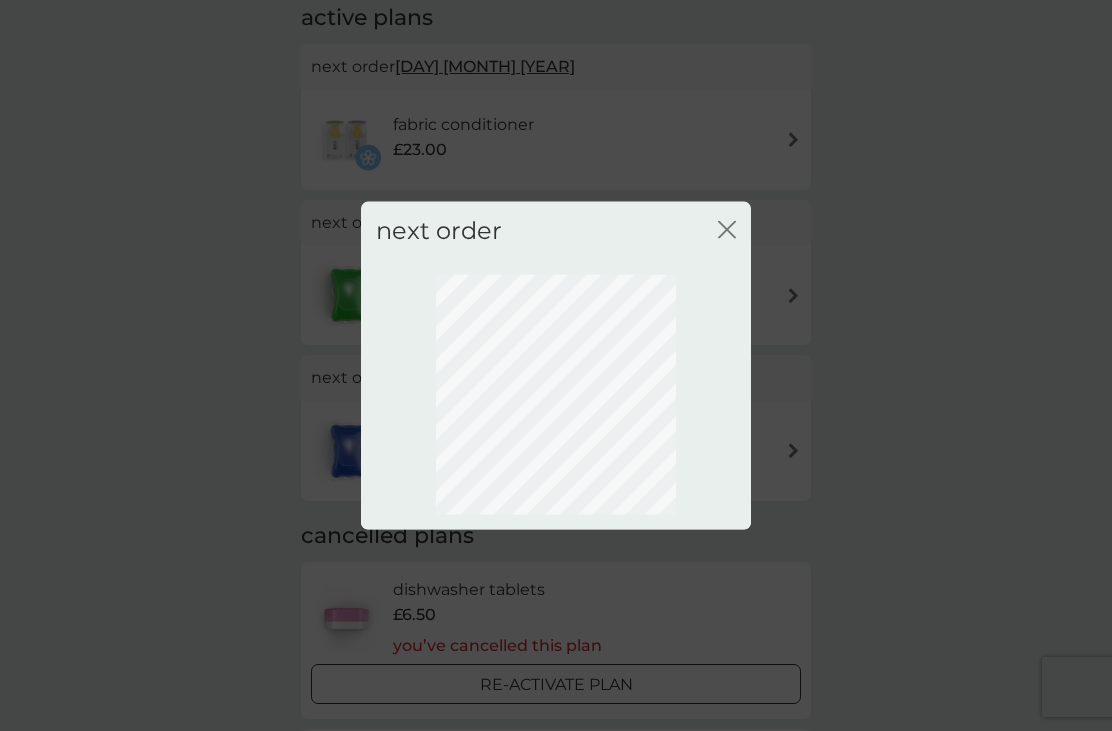 scroll, scrollTop: 42, scrollLeft: 0, axis: vertical 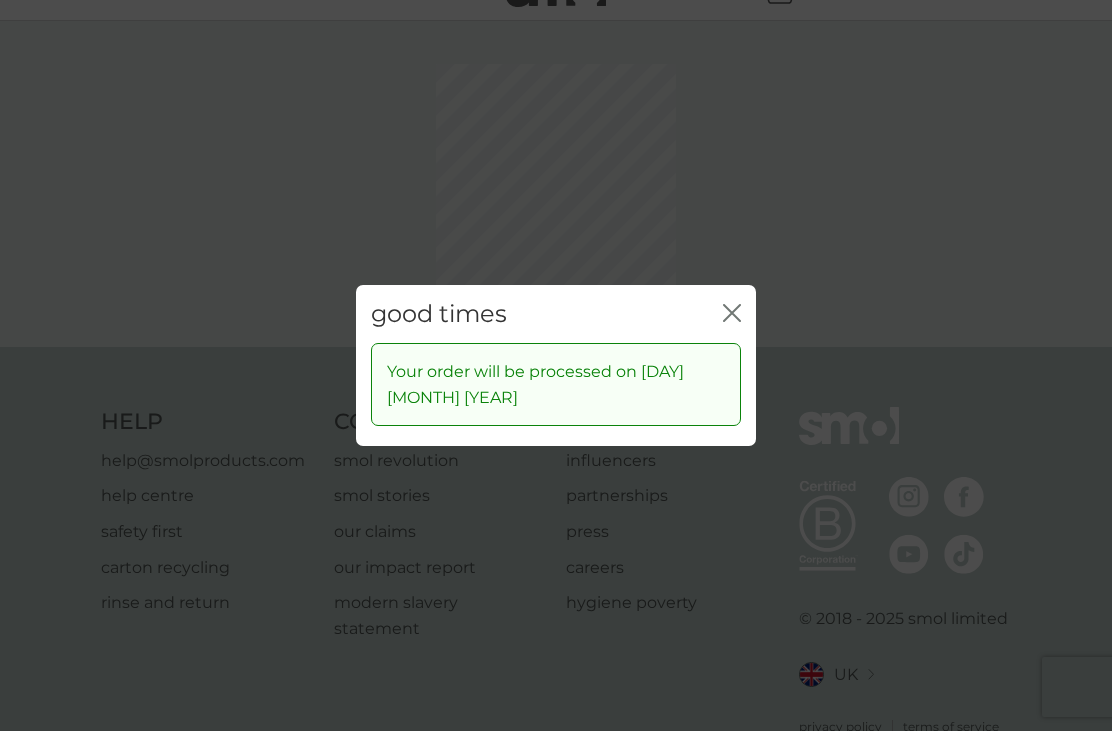 click 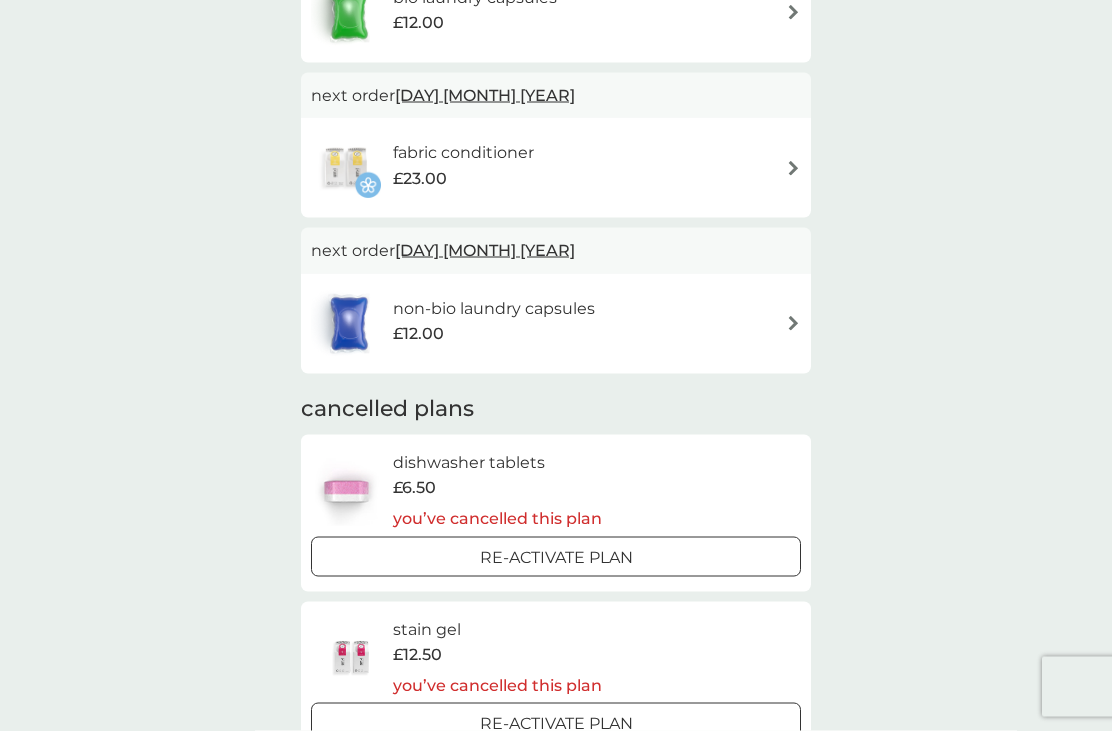 scroll, scrollTop: 501, scrollLeft: 0, axis: vertical 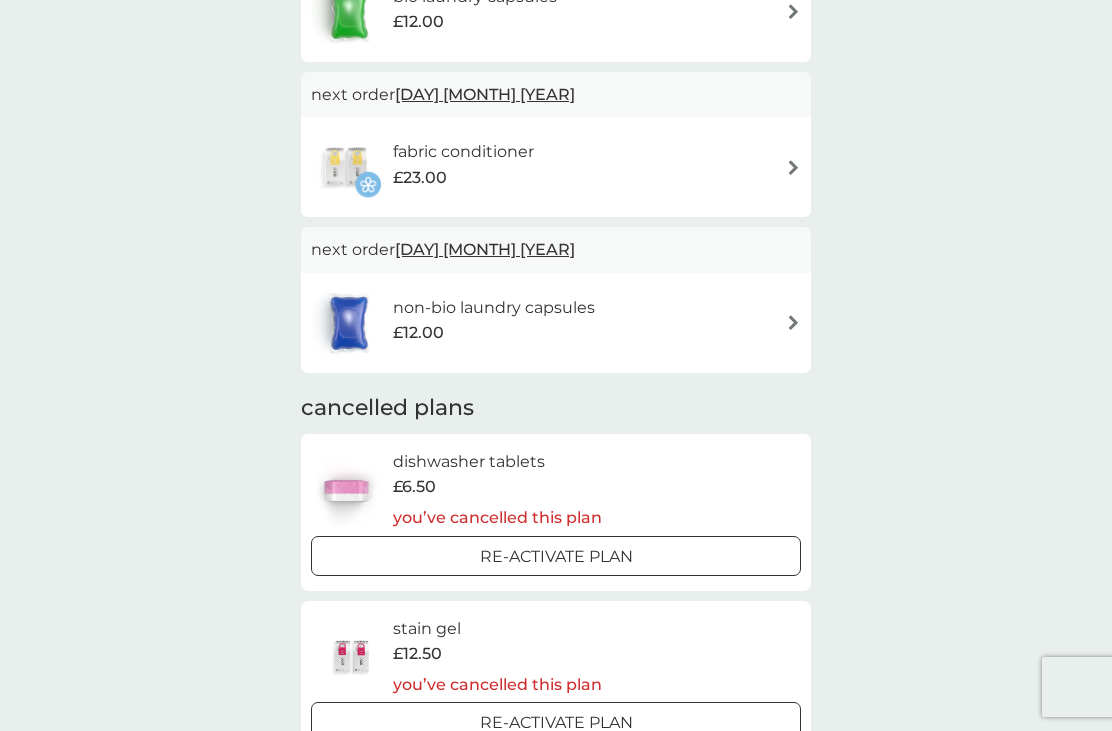 click on "24 Mar 2026" at bounding box center [485, 249] 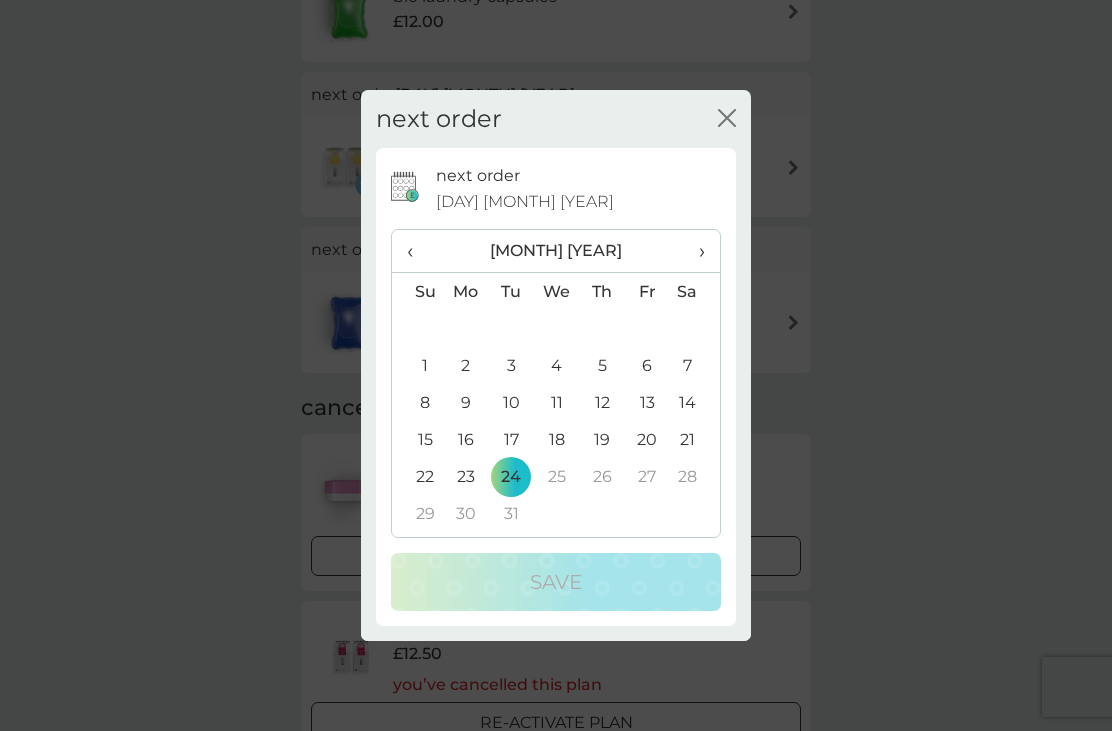 click on "‹" at bounding box center (417, 251) 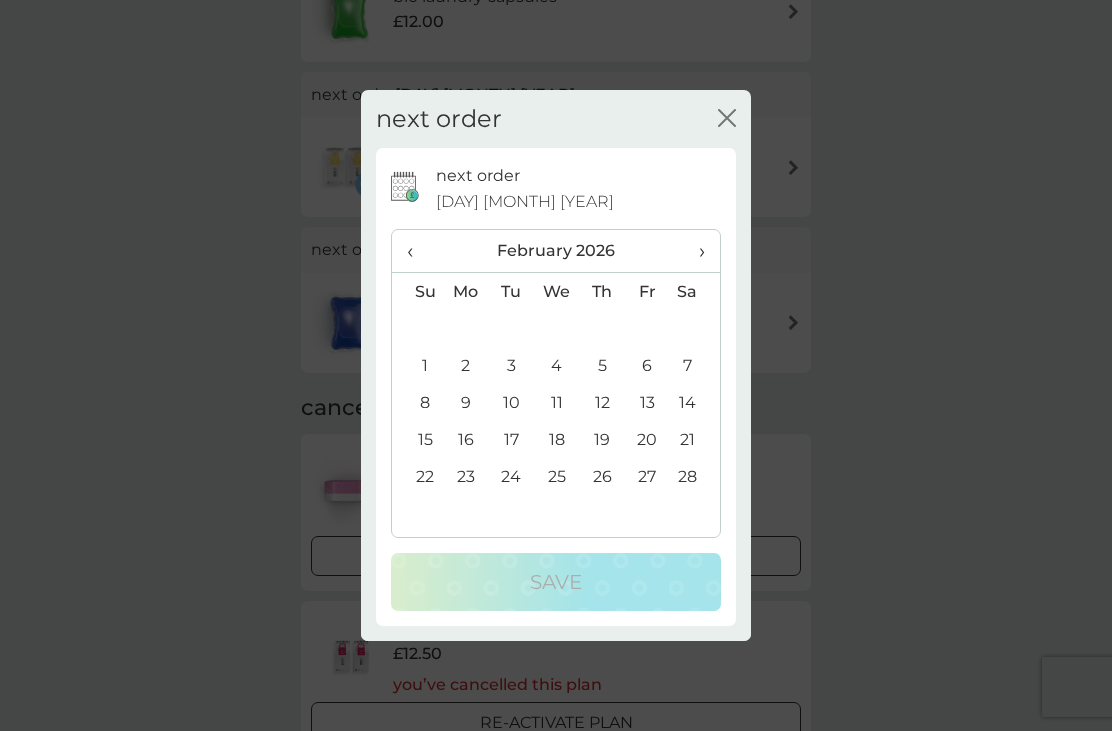 click on "‹" at bounding box center (417, 251) 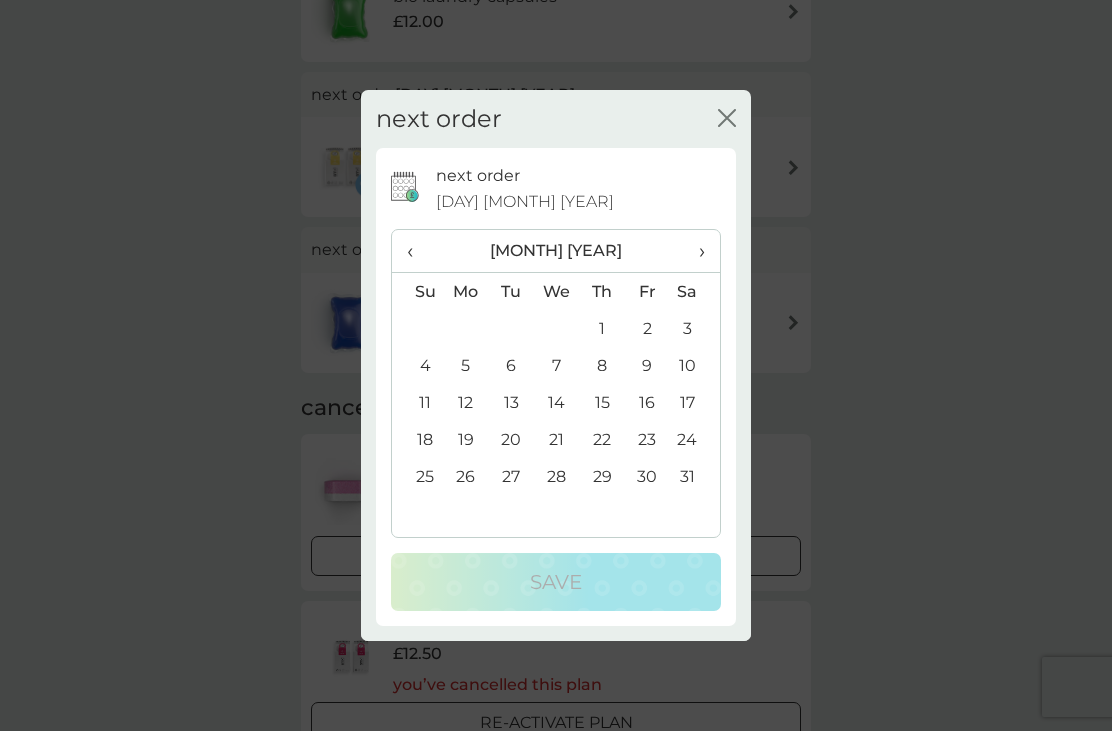 click on "‹" at bounding box center (417, 251) 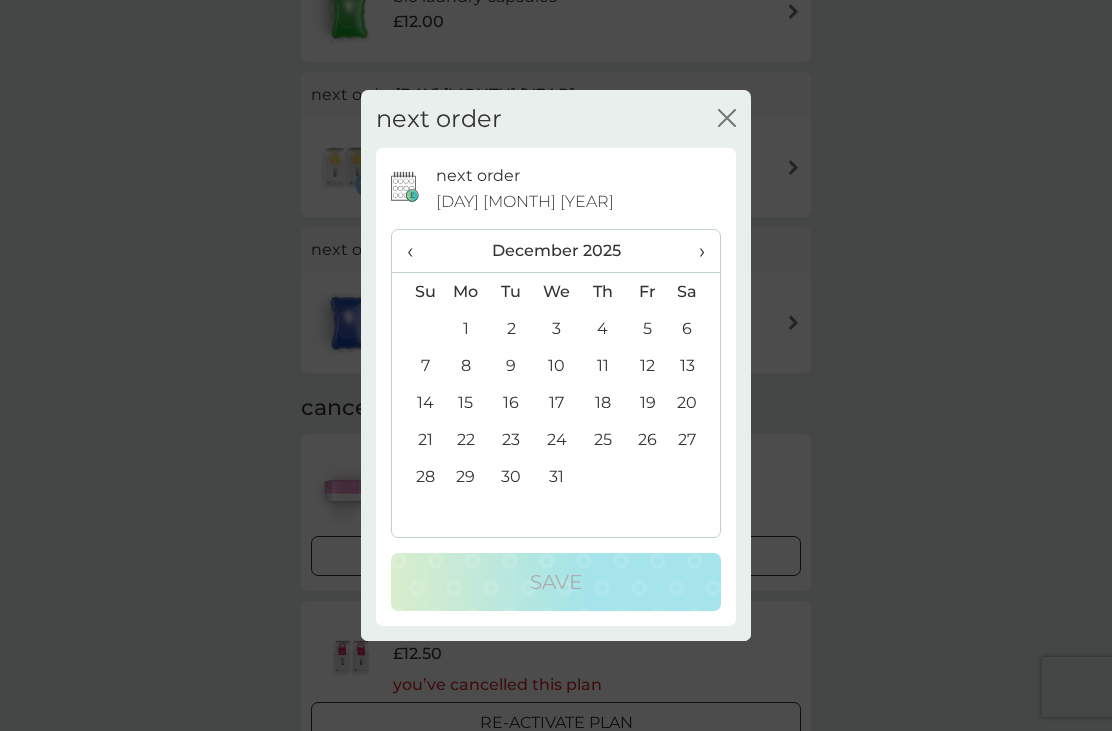 click on "‹" at bounding box center (417, 251) 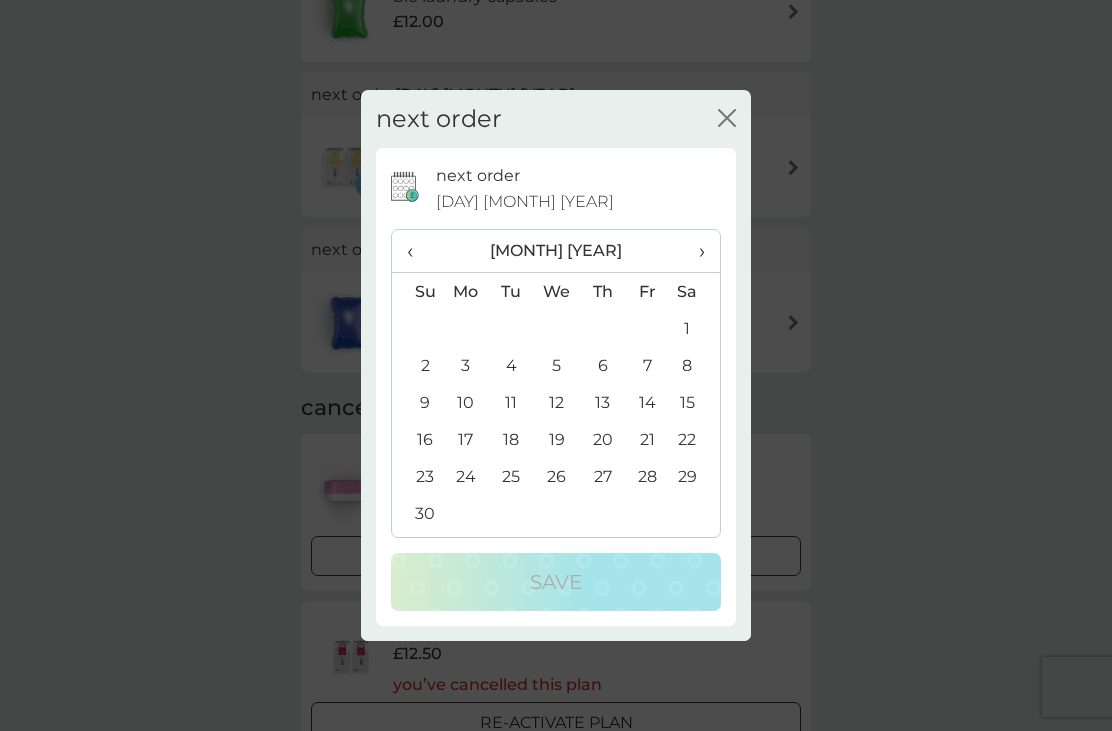 click on "‹" at bounding box center [417, 251] 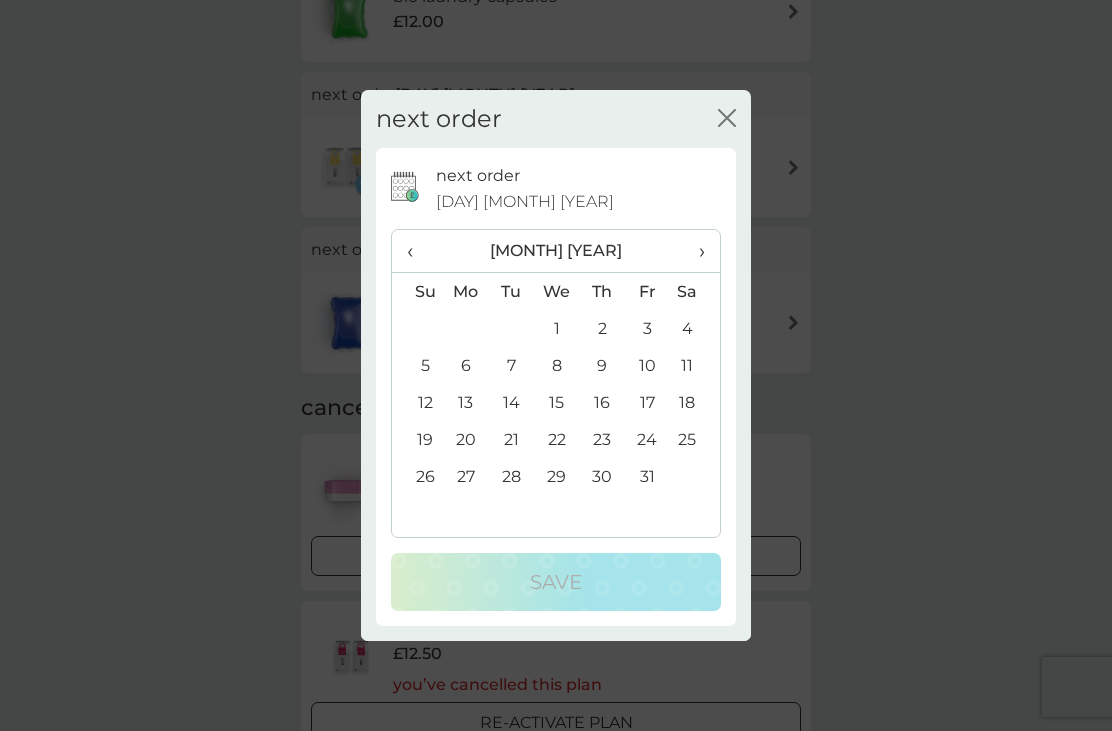 click on "6" at bounding box center (466, 365) 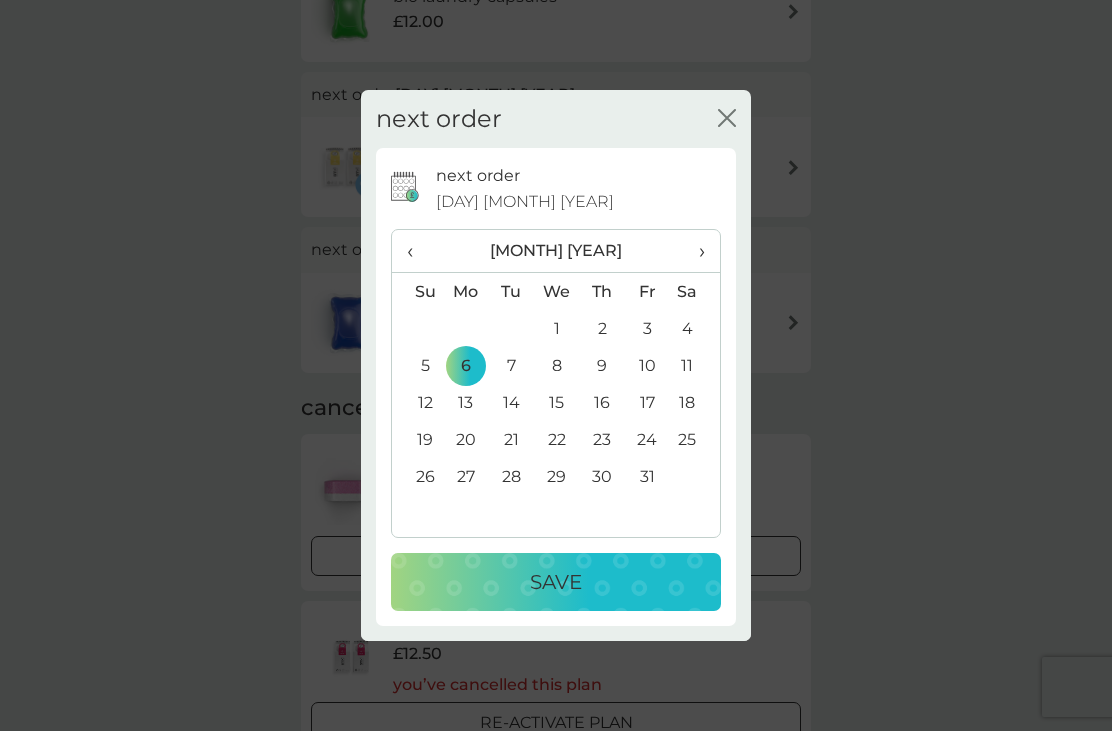 click on "Save" at bounding box center (556, 582) 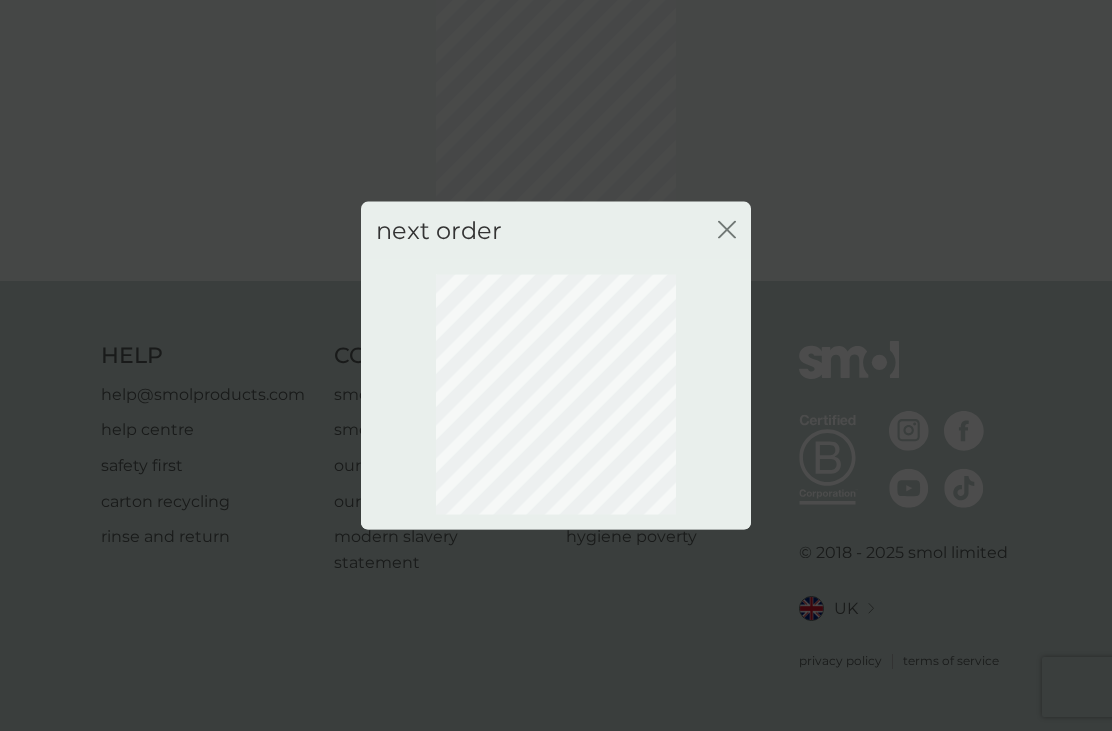scroll, scrollTop: 42, scrollLeft: 0, axis: vertical 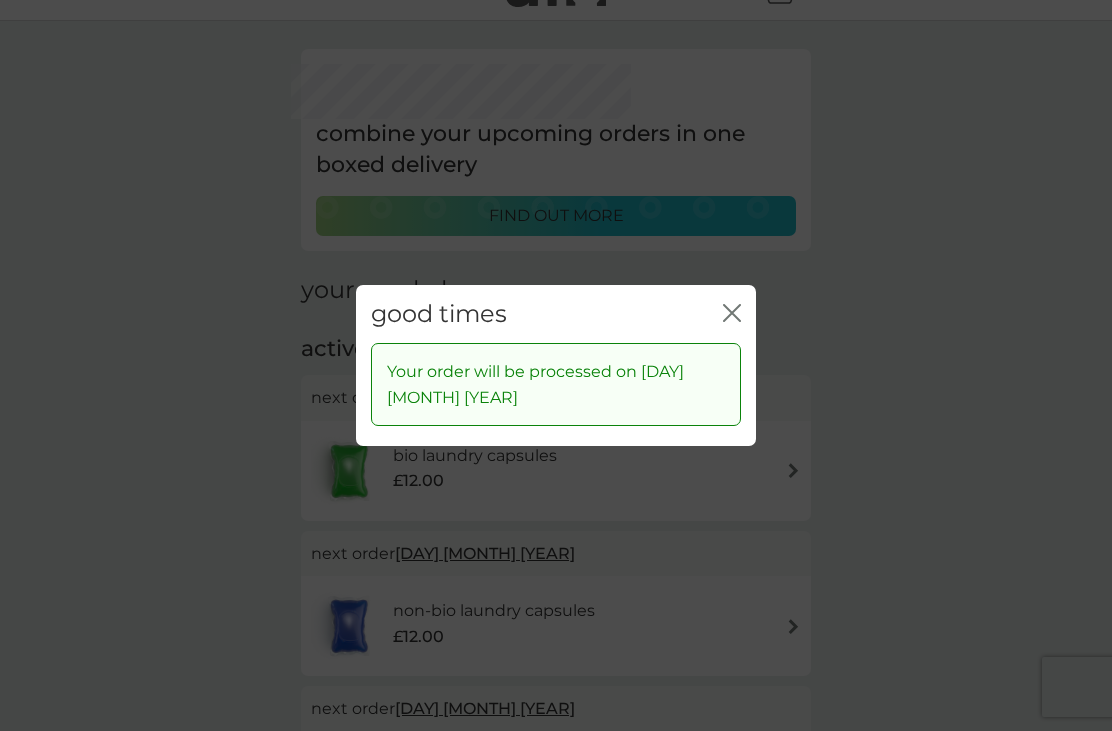 click on "close" 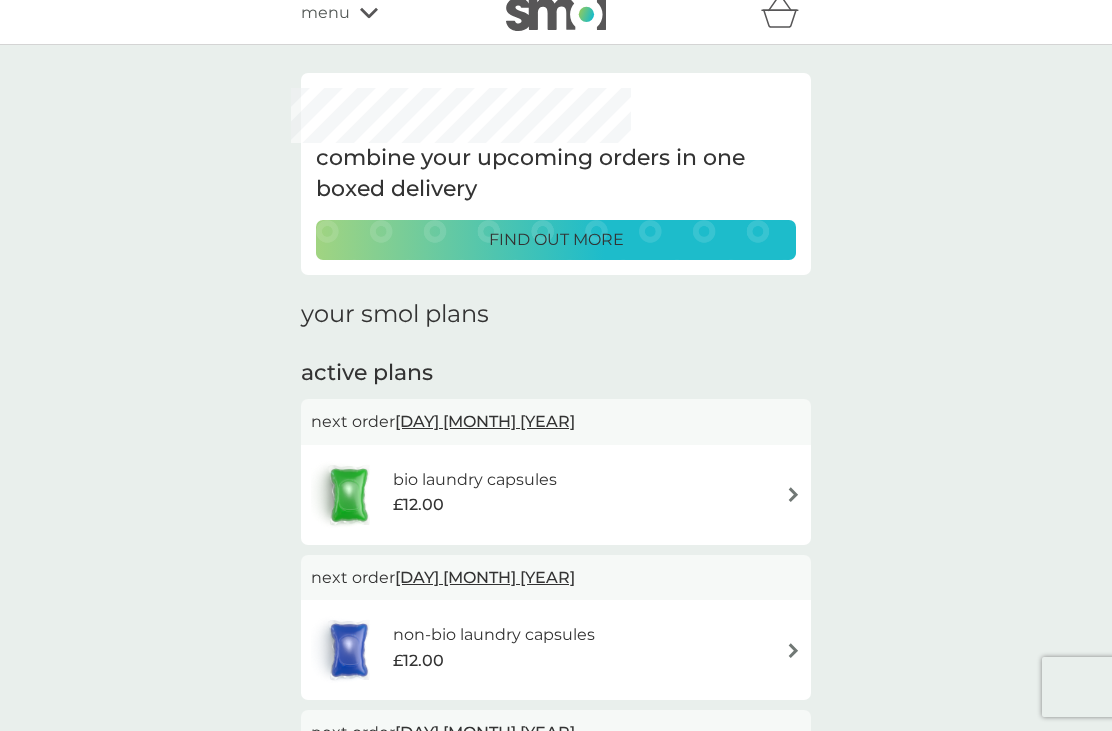 scroll, scrollTop: 0, scrollLeft: 0, axis: both 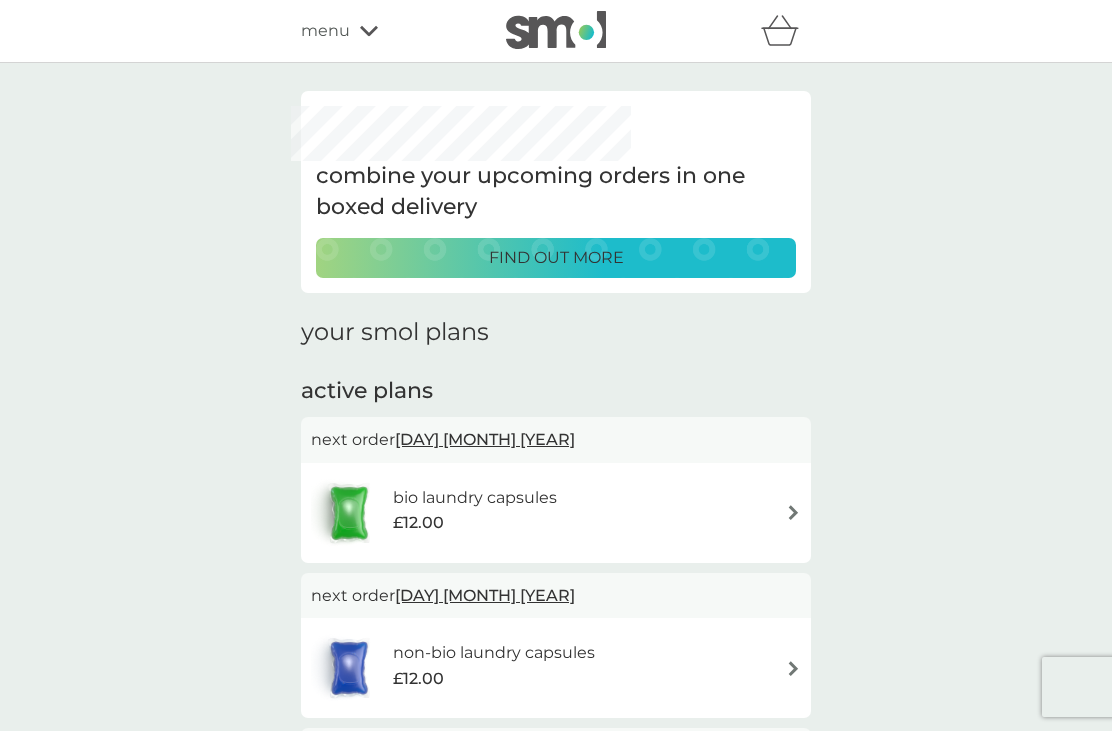 click on "menu" at bounding box center [325, 31] 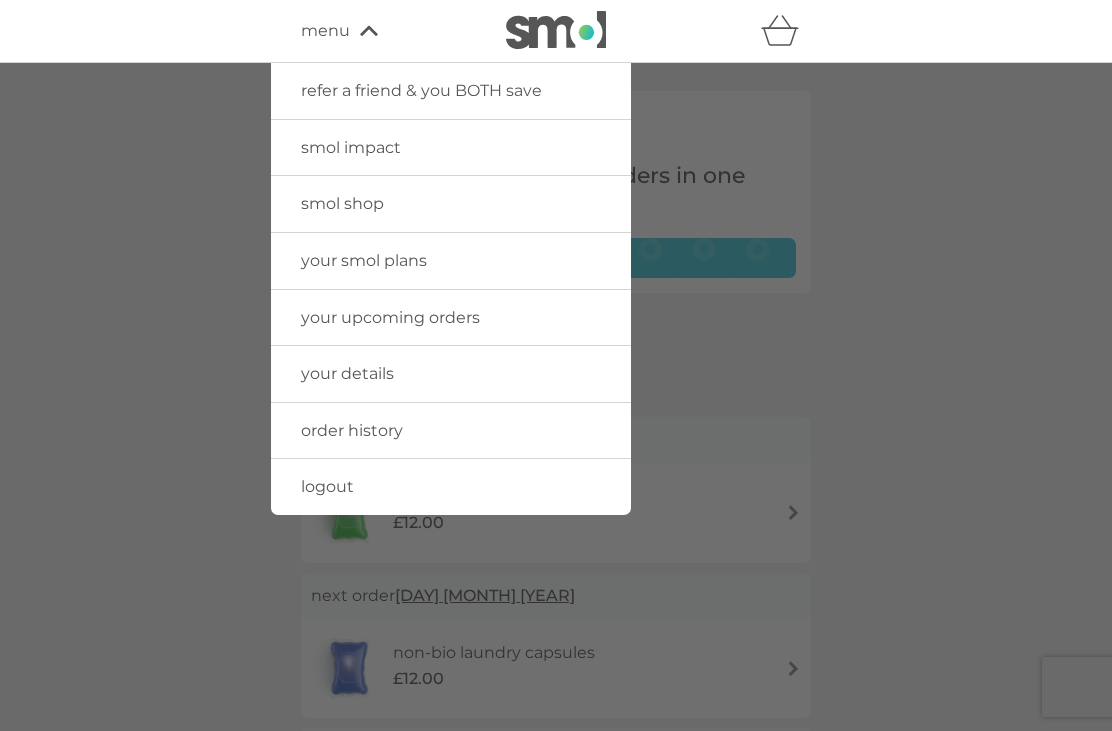 click on "logout" at bounding box center [451, 487] 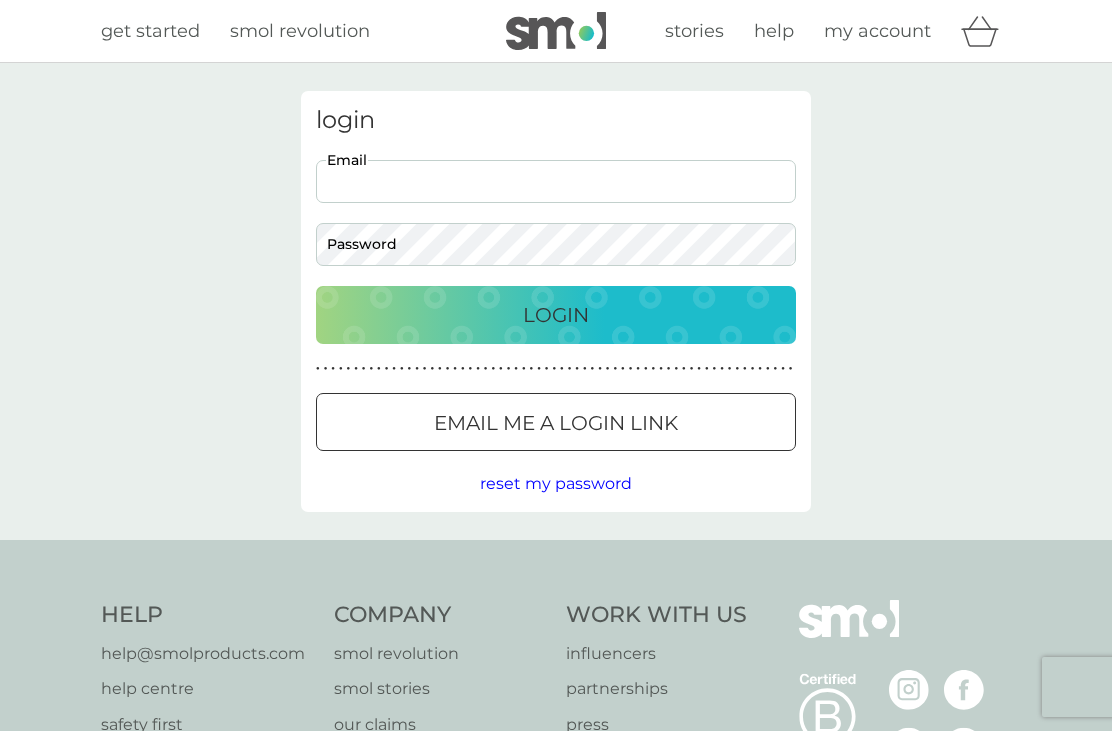 scroll, scrollTop: 0, scrollLeft: 0, axis: both 